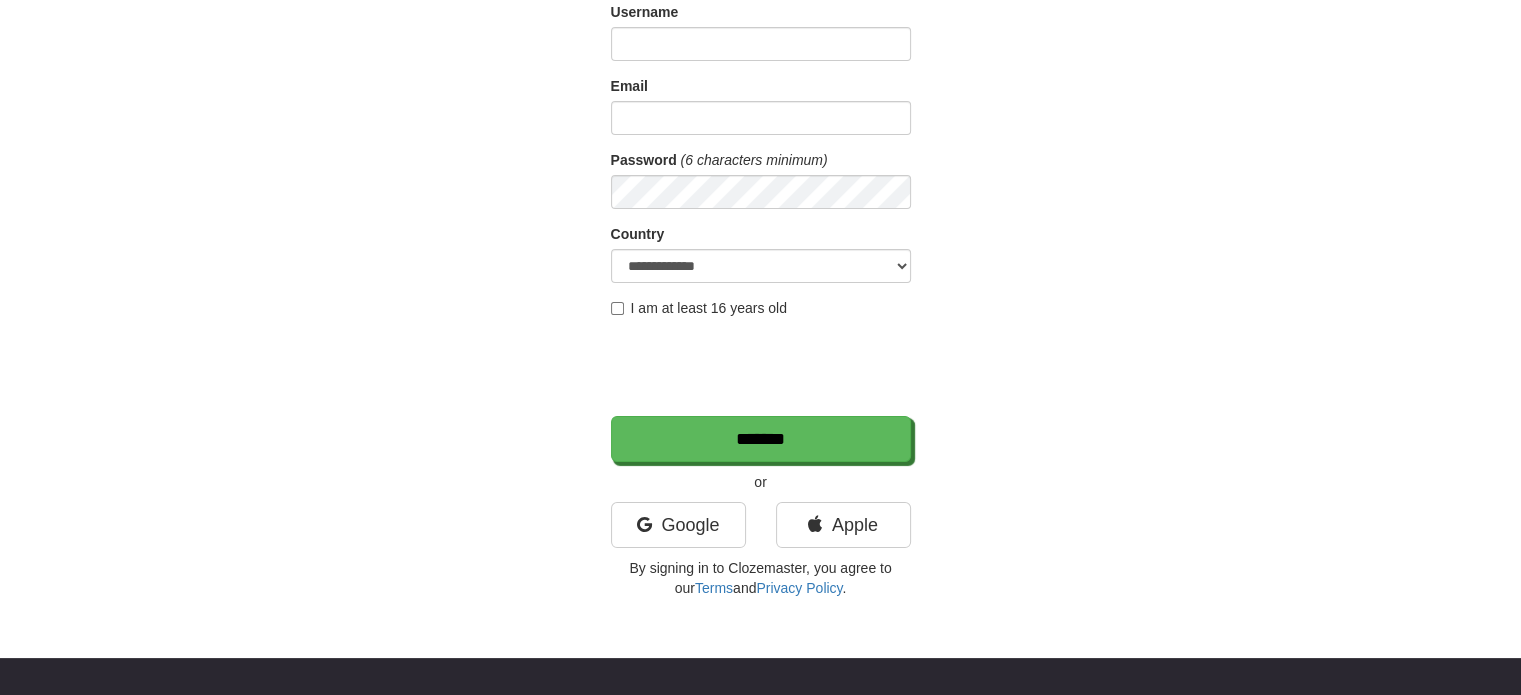 scroll, scrollTop: 200, scrollLeft: 0, axis: vertical 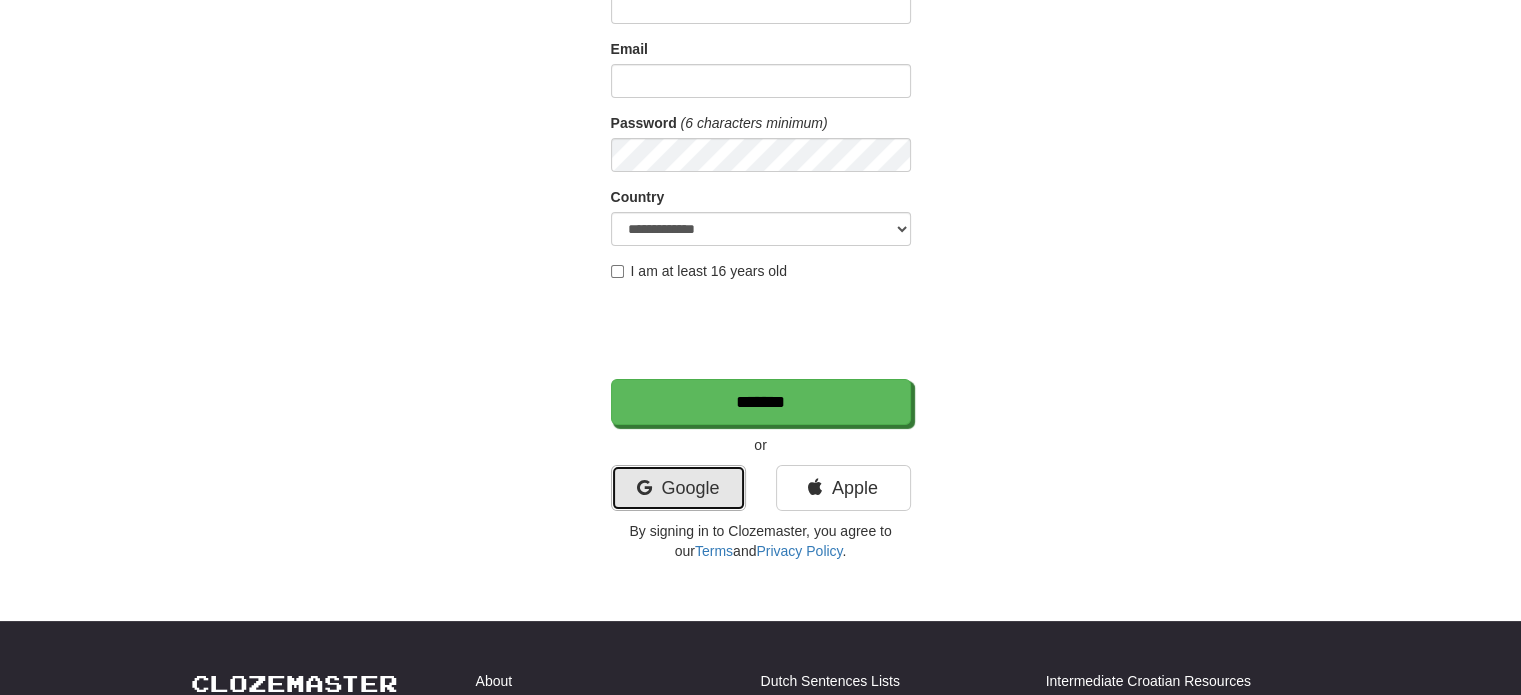 click on "Google" at bounding box center [678, 488] 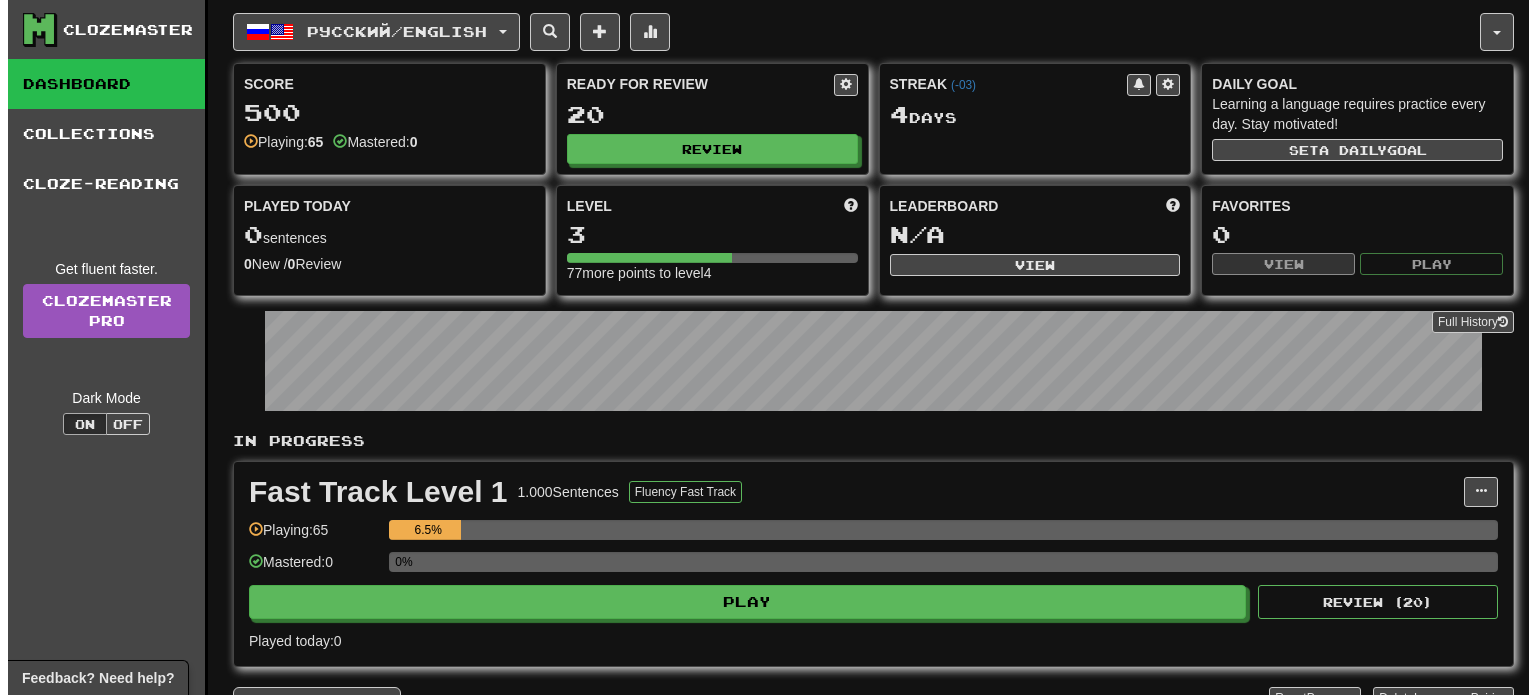 scroll, scrollTop: 0, scrollLeft: 0, axis: both 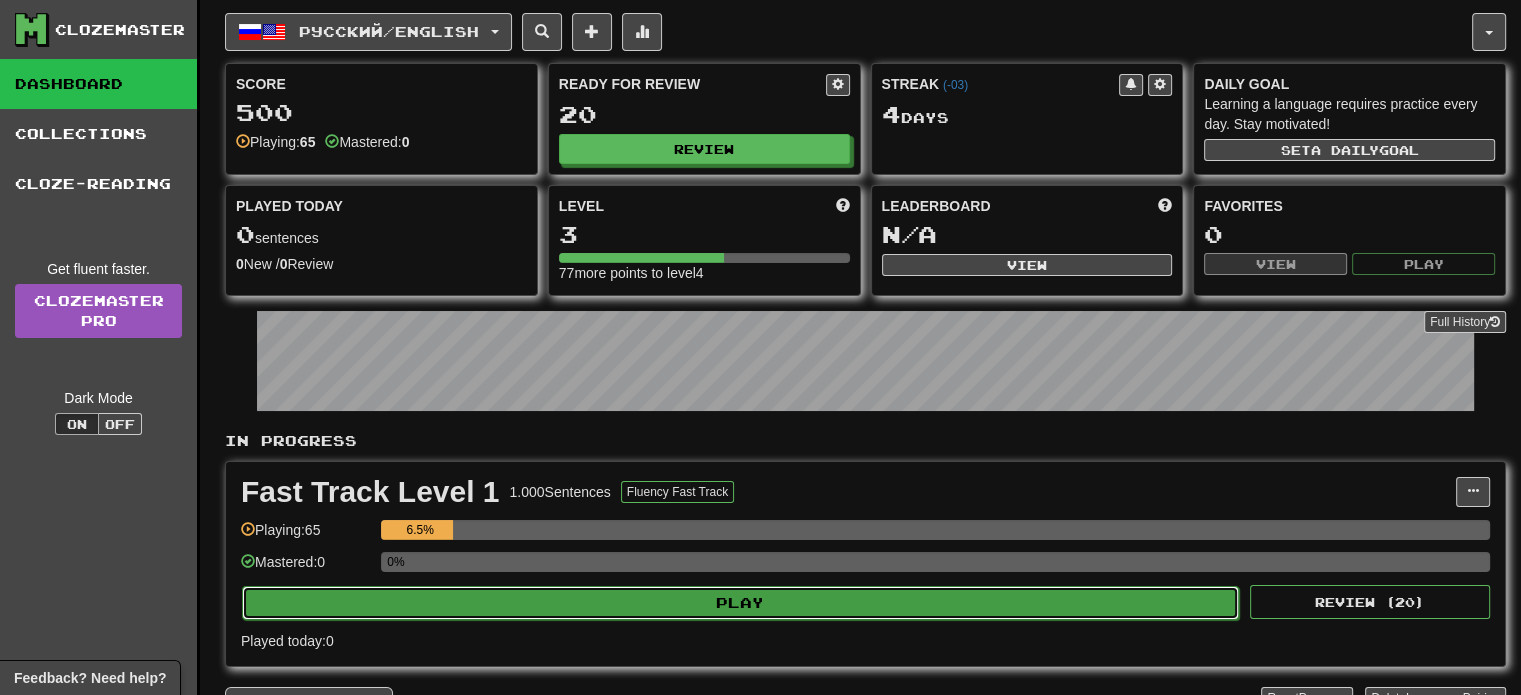 click on "Play" at bounding box center [740, 603] 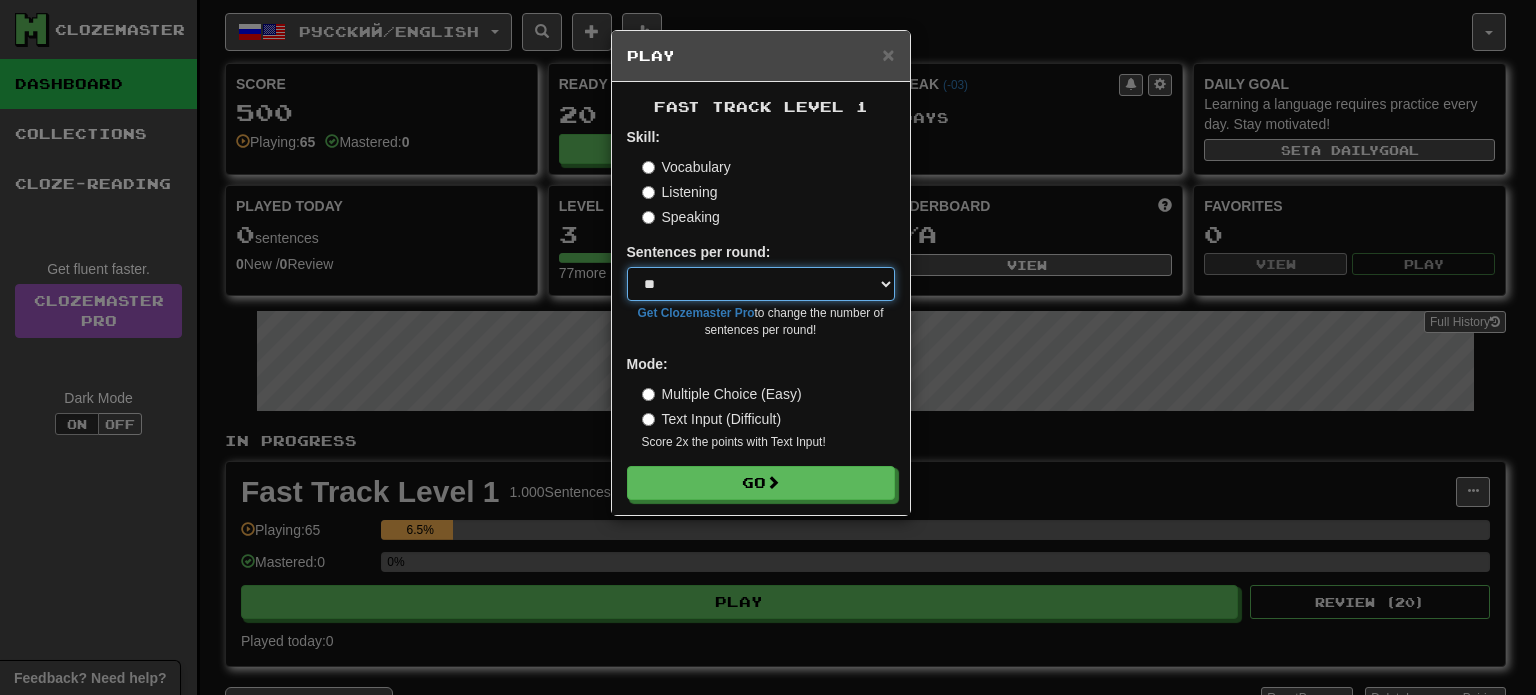 click on "* ** ** ** ** ** *** ********" at bounding box center [761, 284] 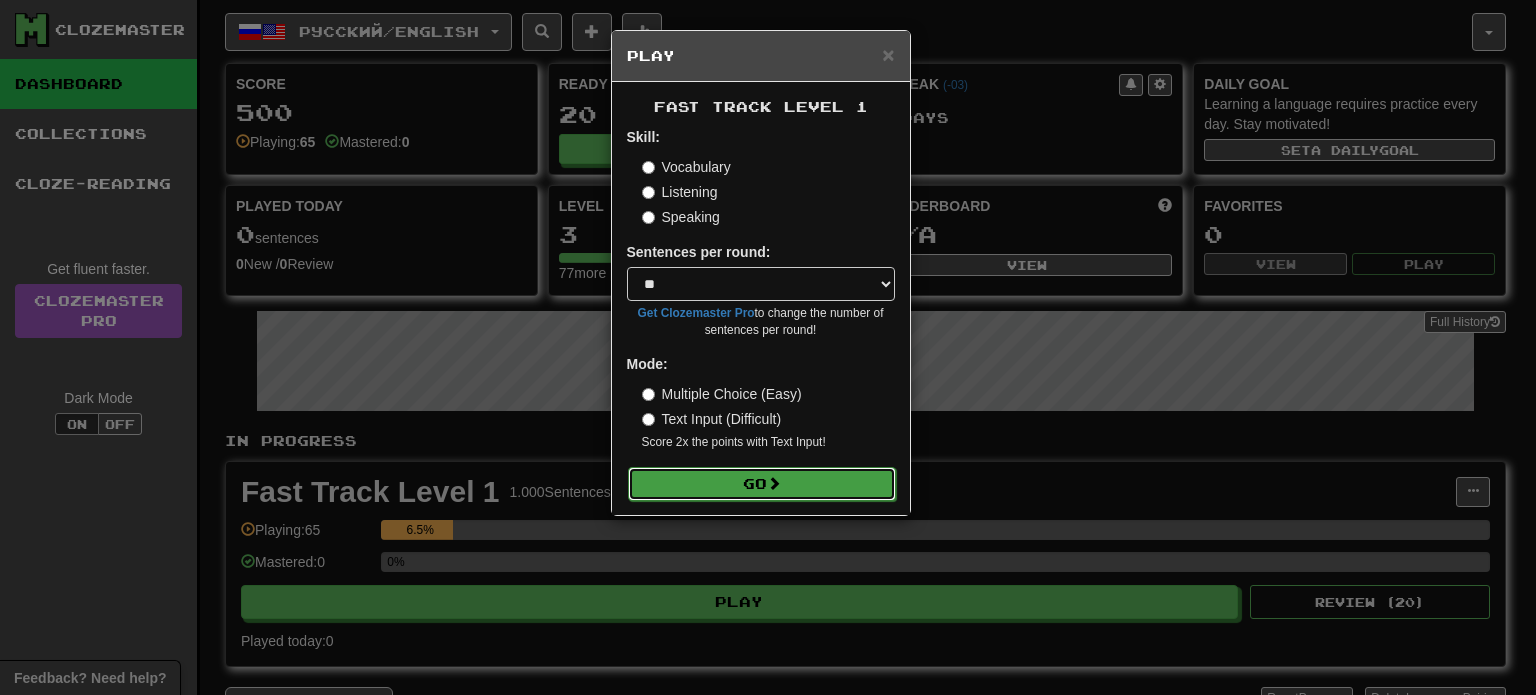 click on "Go" at bounding box center (762, 484) 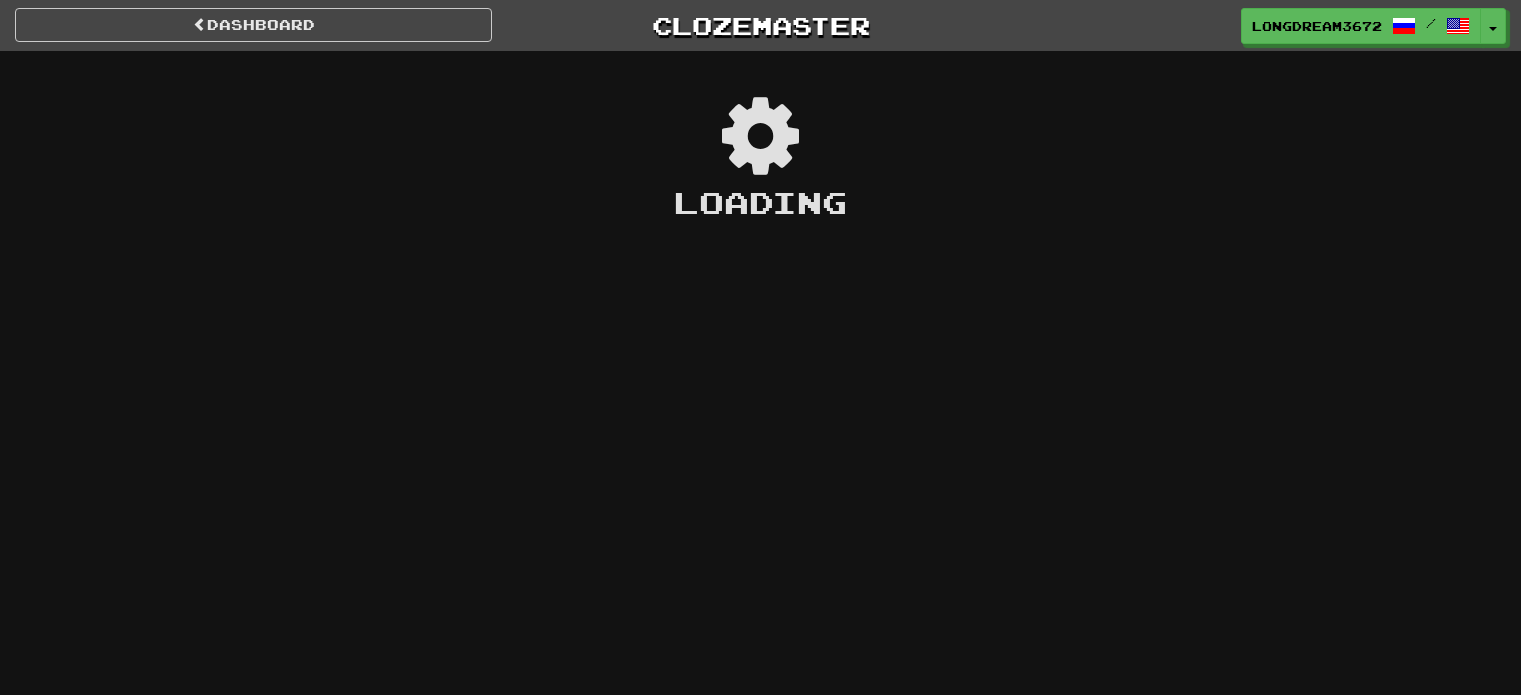 scroll, scrollTop: 0, scrollLeft: 0, axis: both 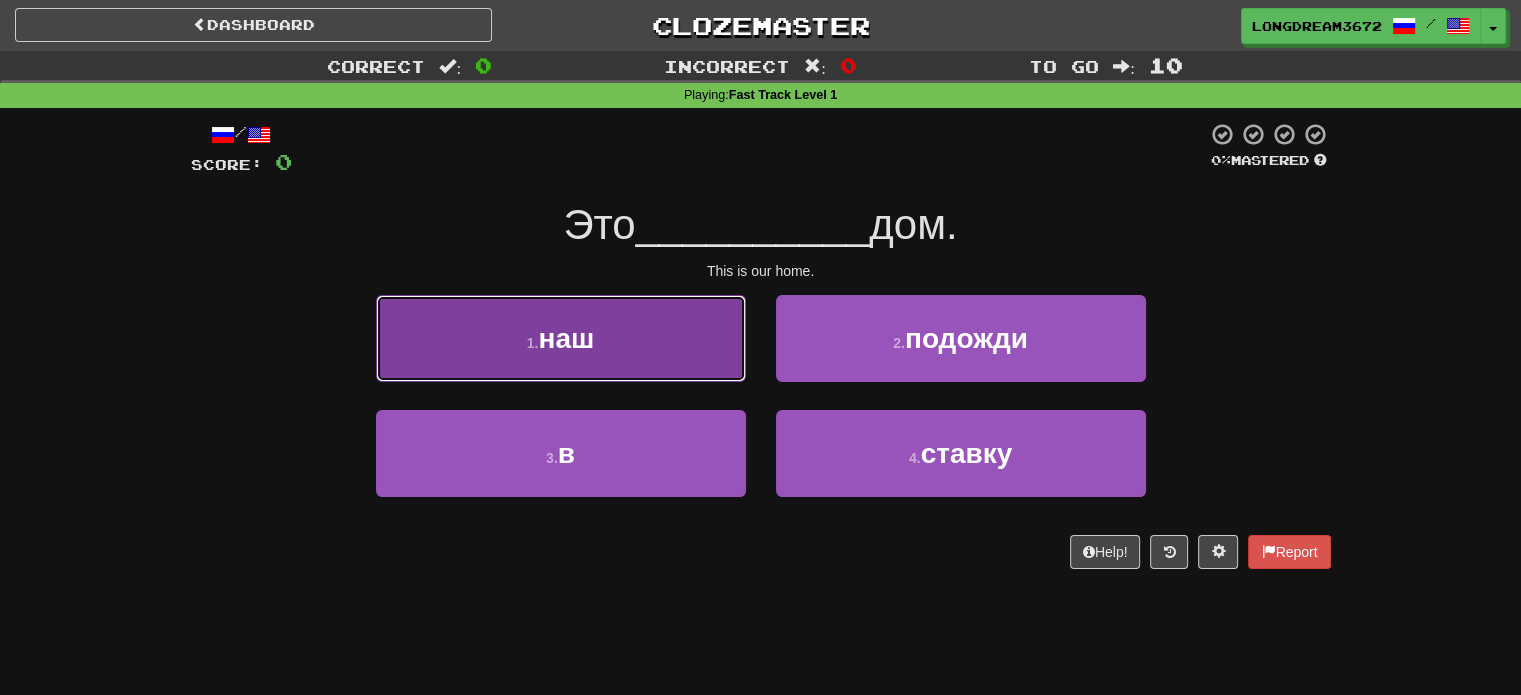 click on "1 .  наш" at bounding box center [561, 338] 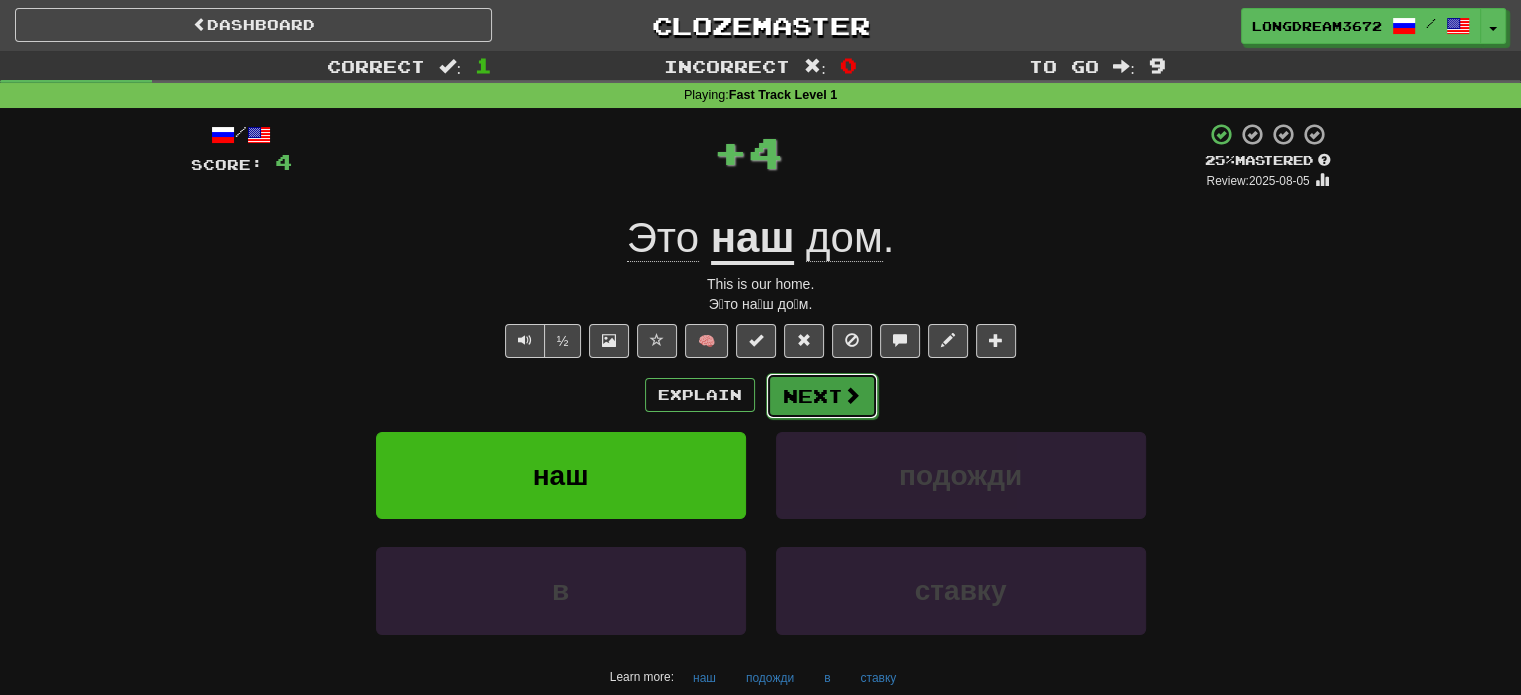 click on "Next" at bounding box center (822, 396) 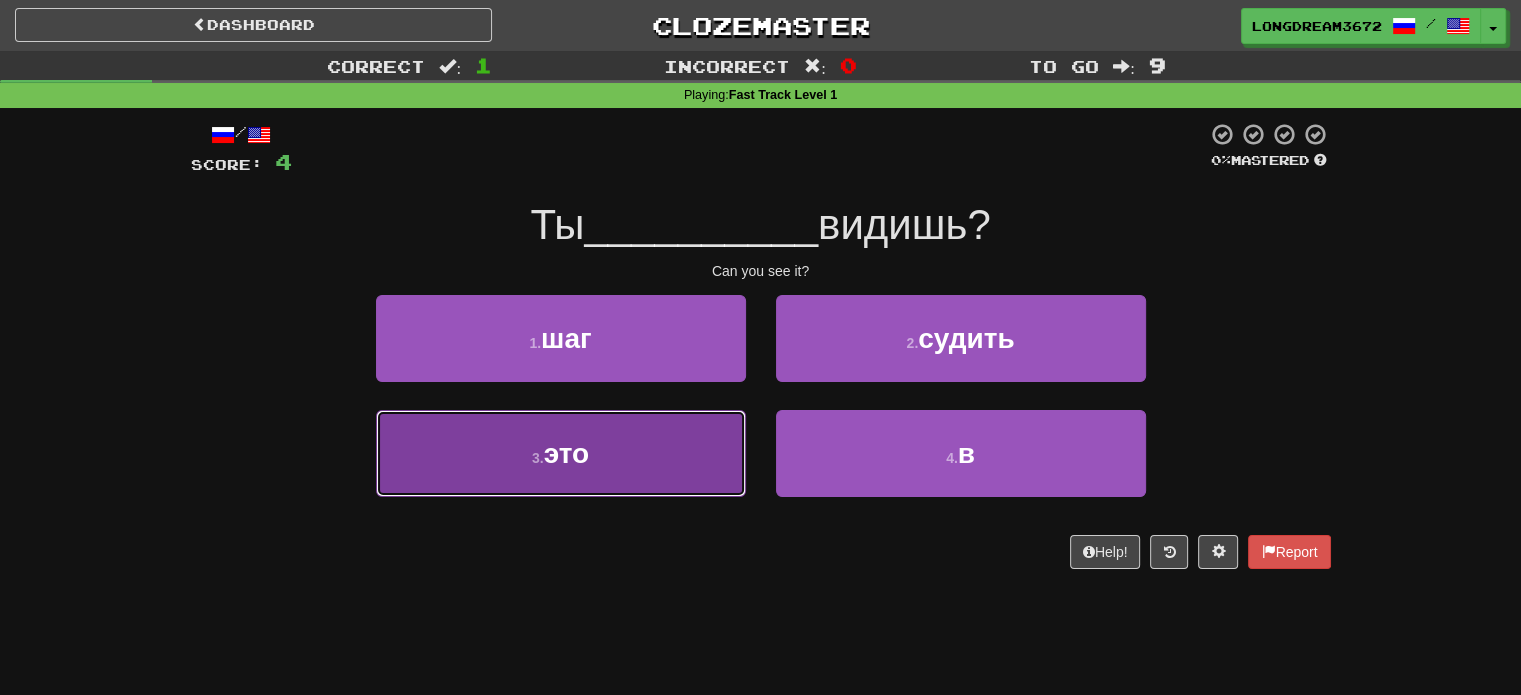 click on "3 .  это" at bounding box center (561, 453) 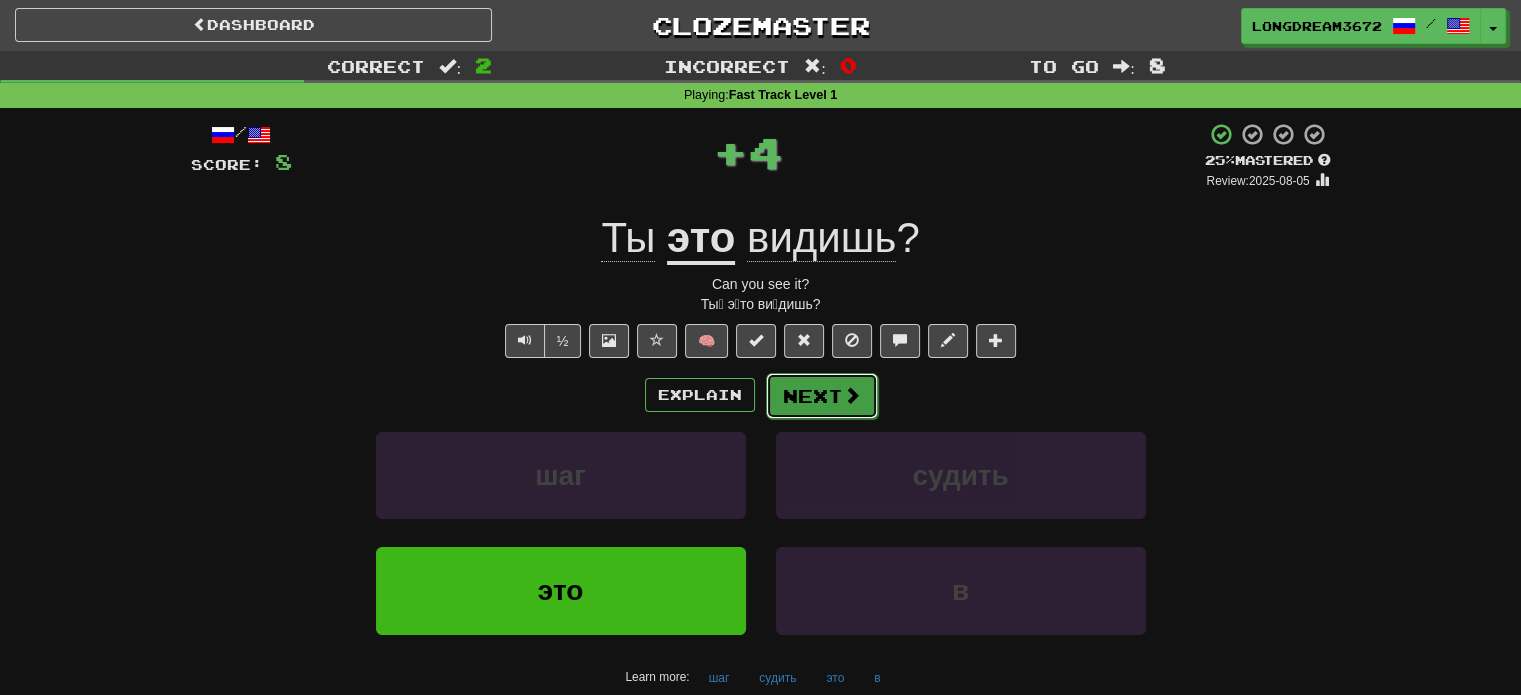 click on "Next" at bounding box center [822, 396] 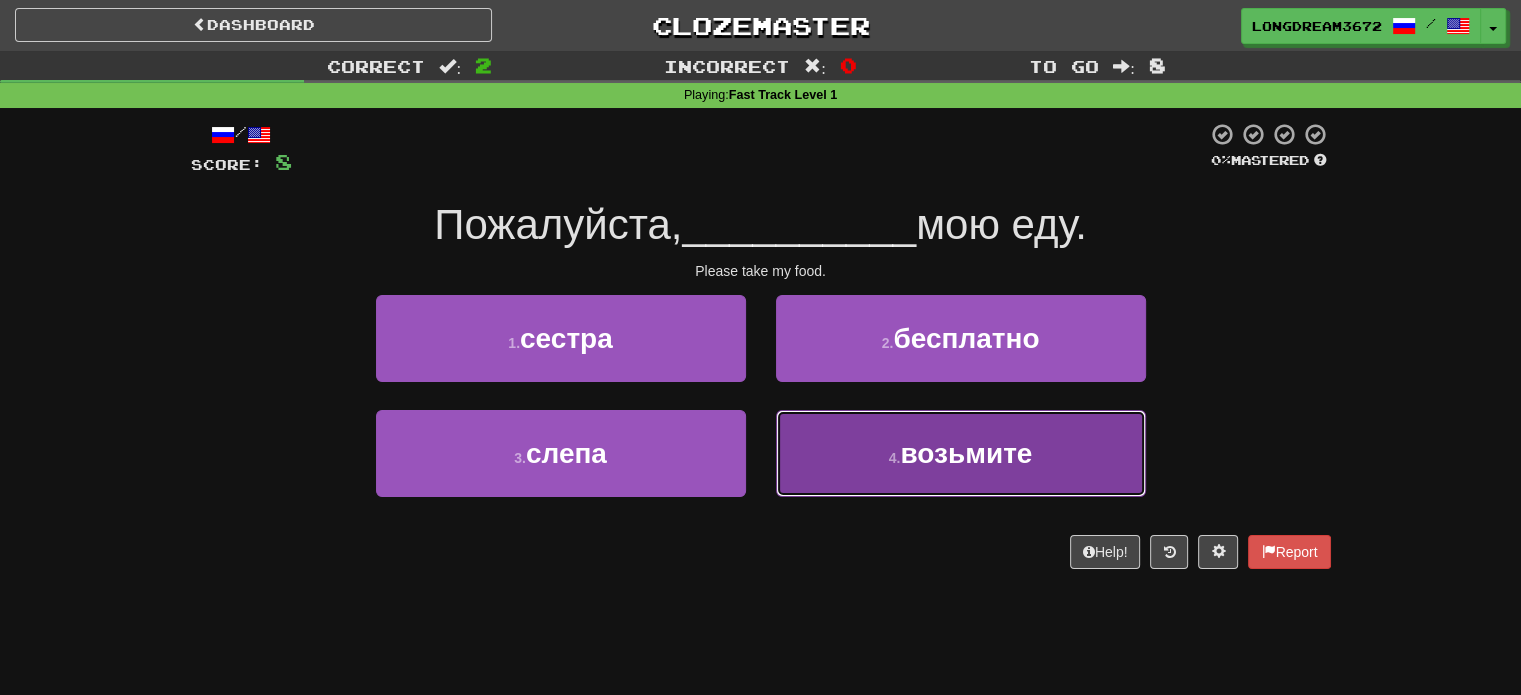 click on "4 .  возьмите" at bounding box center (961, 453) 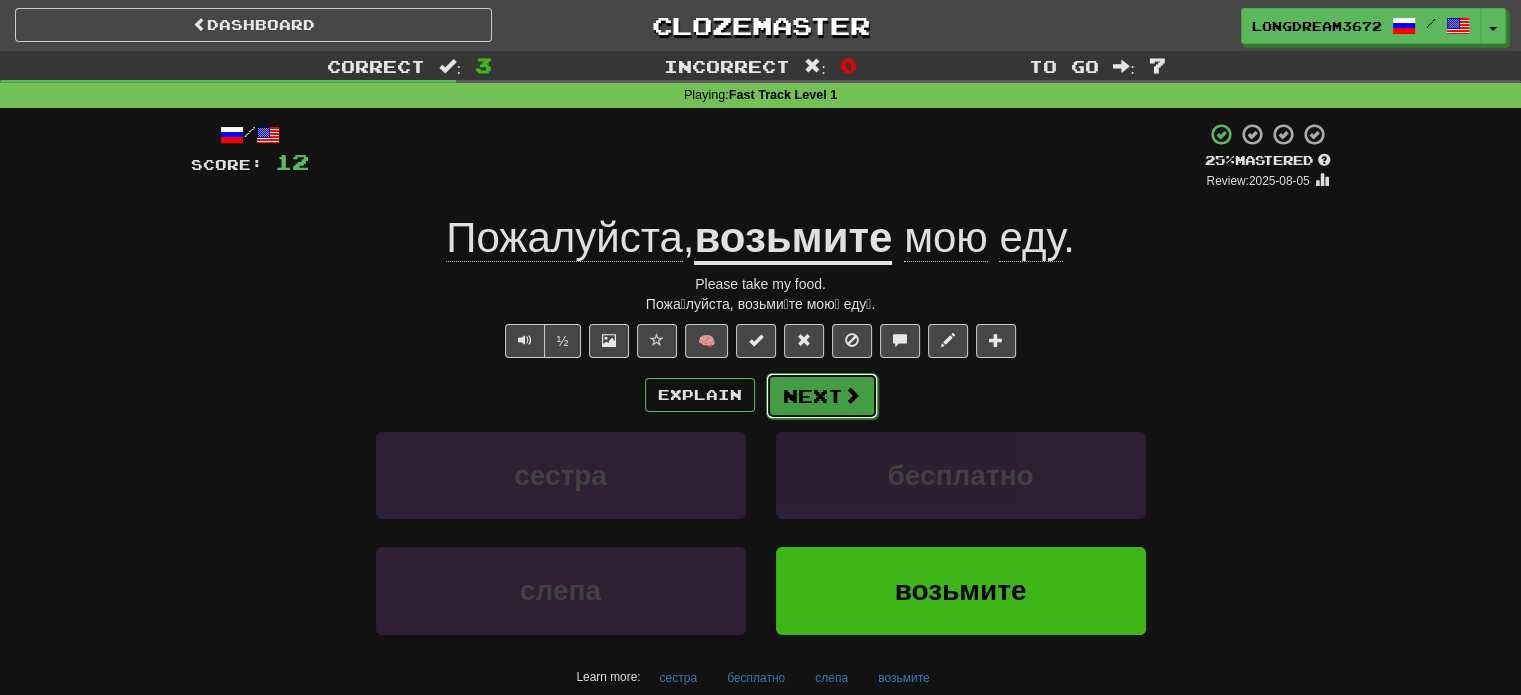 click on "Next" at bounding box center [822, 396] 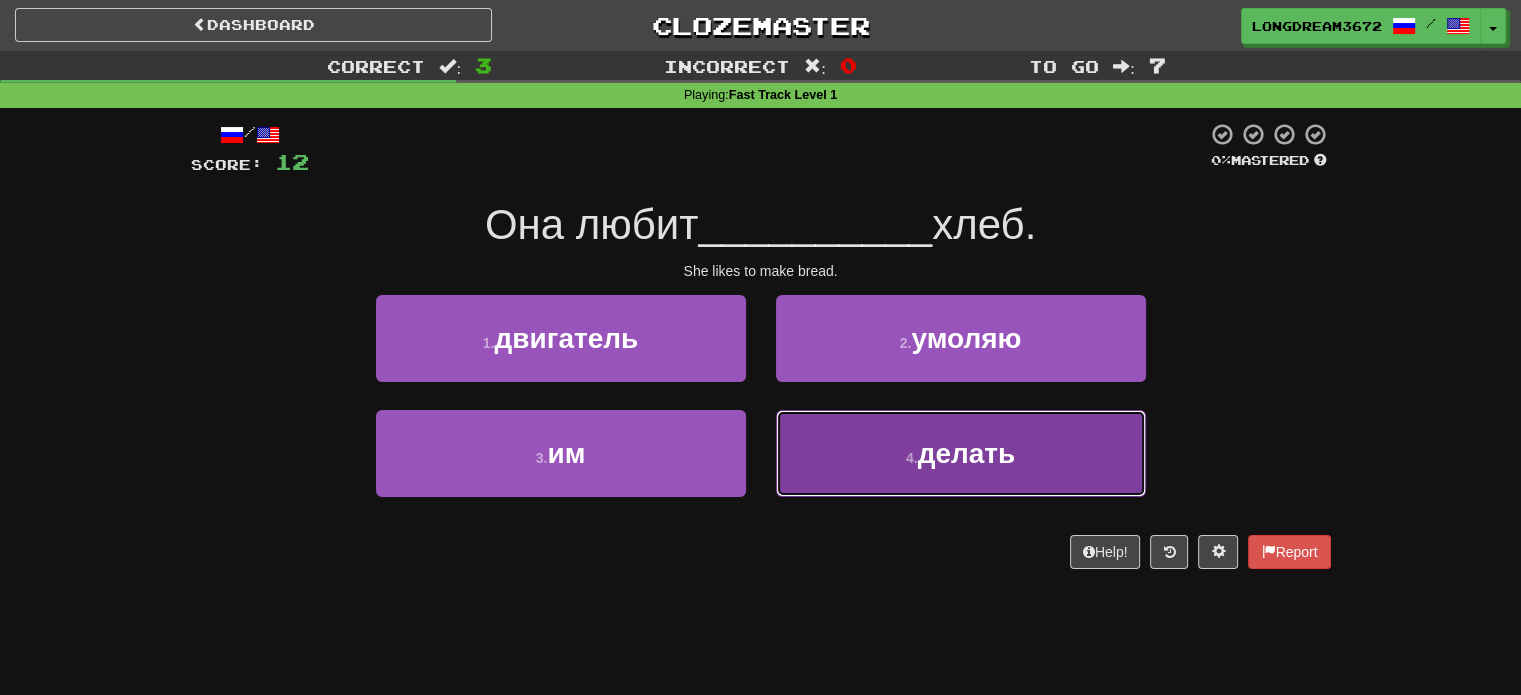 click on "4 .  делать" at bounding box center [961, 453] 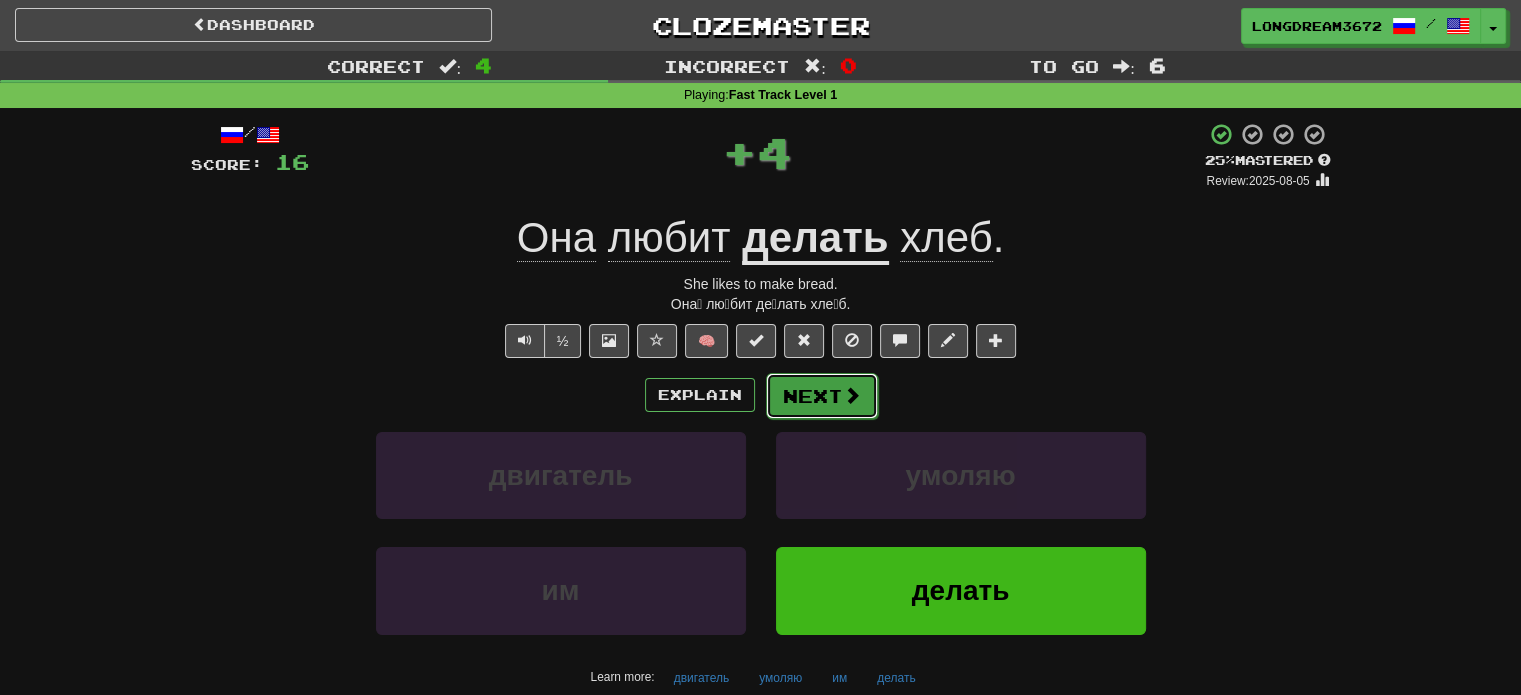 click at bounding box center [852, 395] 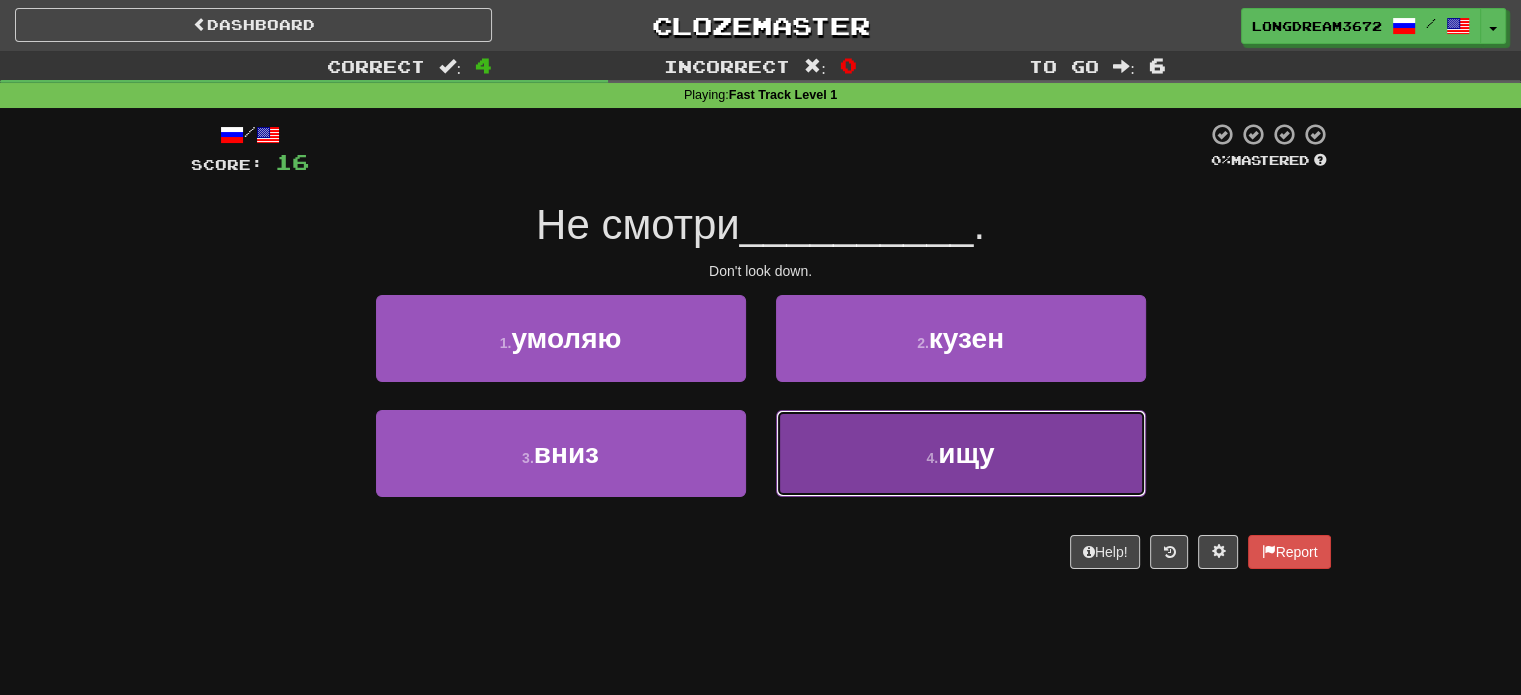 click on "4 .  ищу" at bounding box center (961, 453) 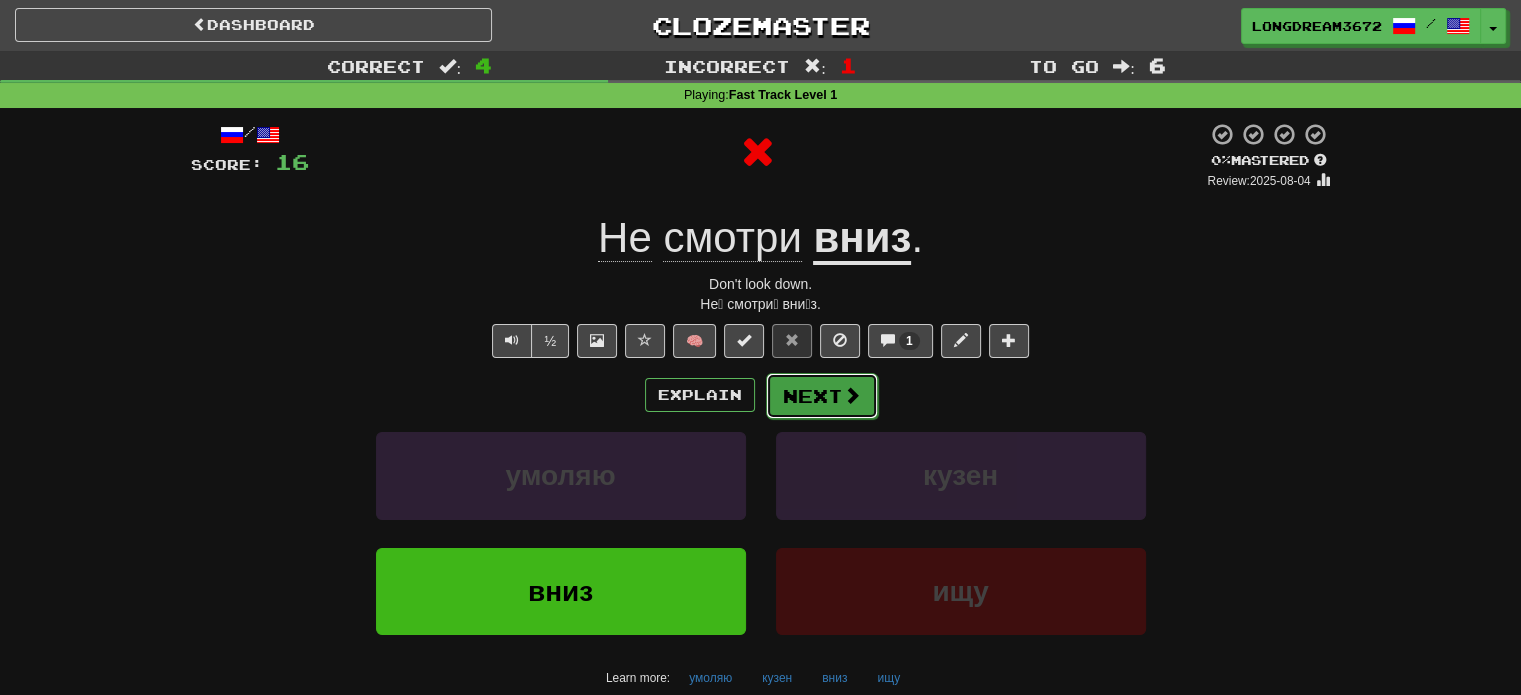 click on "Next" at bounding box center (822, 396) 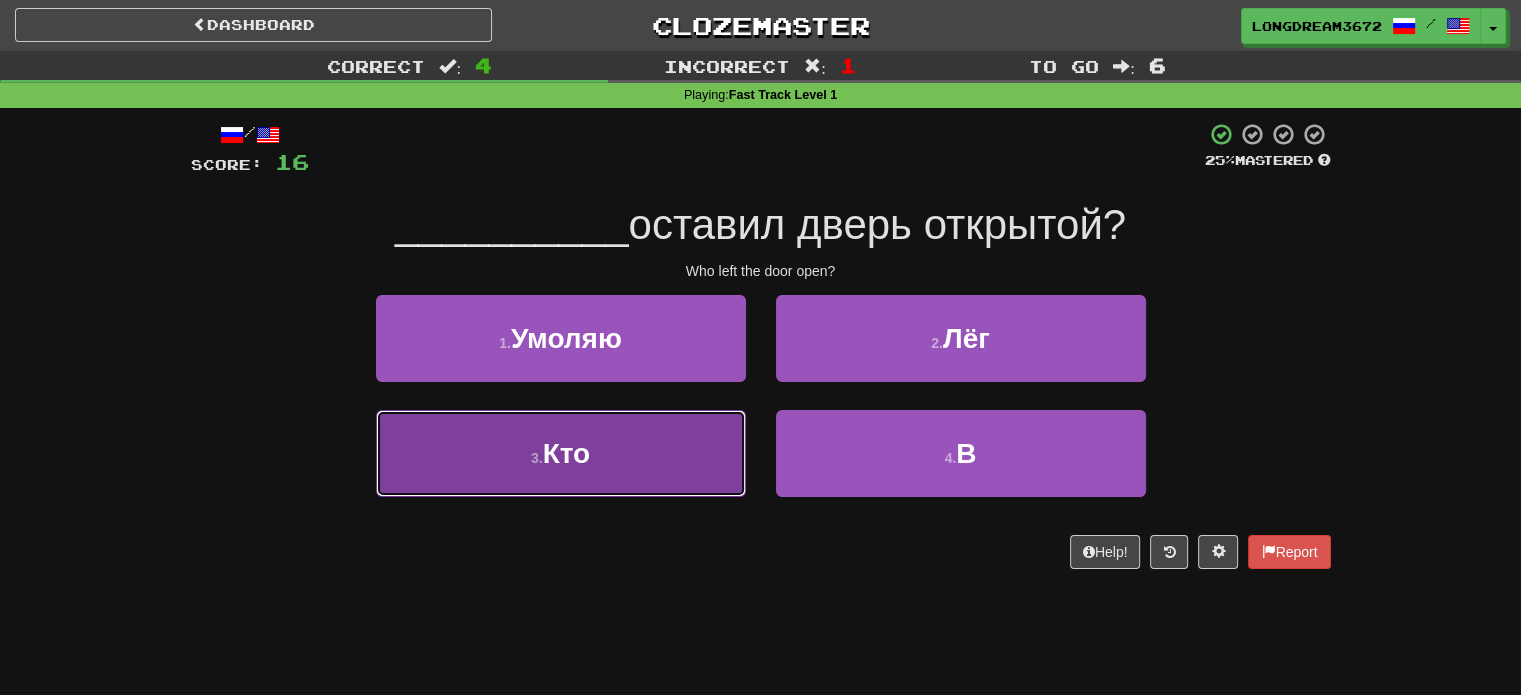click on "3 .  Кто" at bounding box center [561, 453] 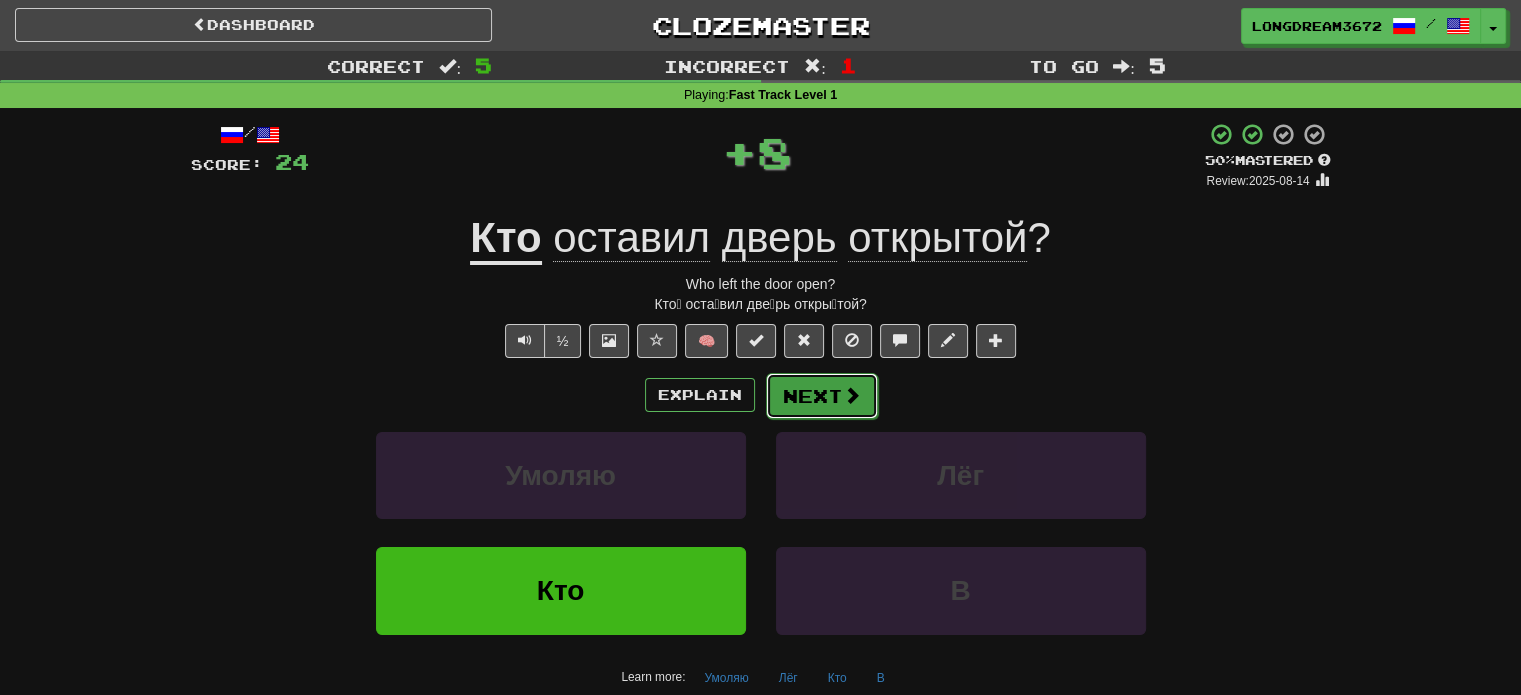 click on "Next" at bounding box center (822, 396) 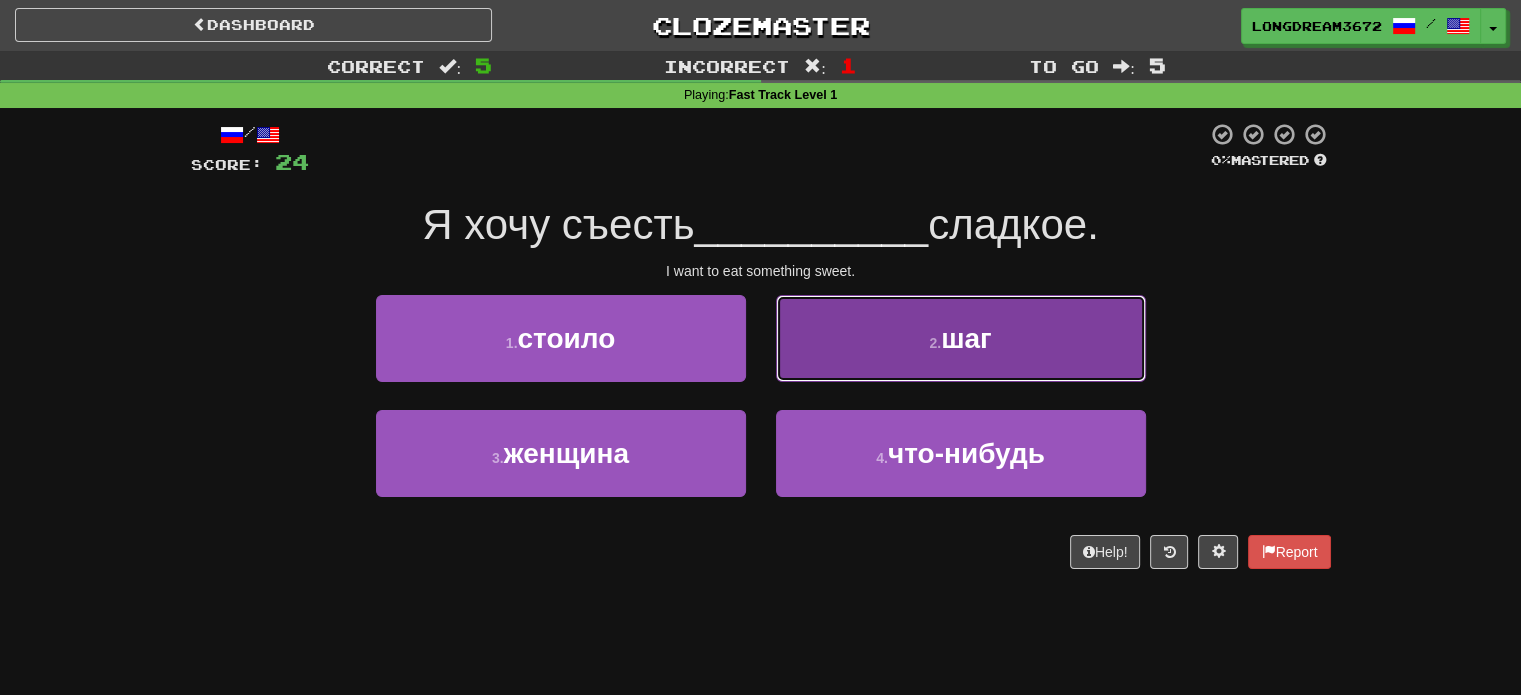 click on "2 .  шаг" at bounding box center (961, 338) 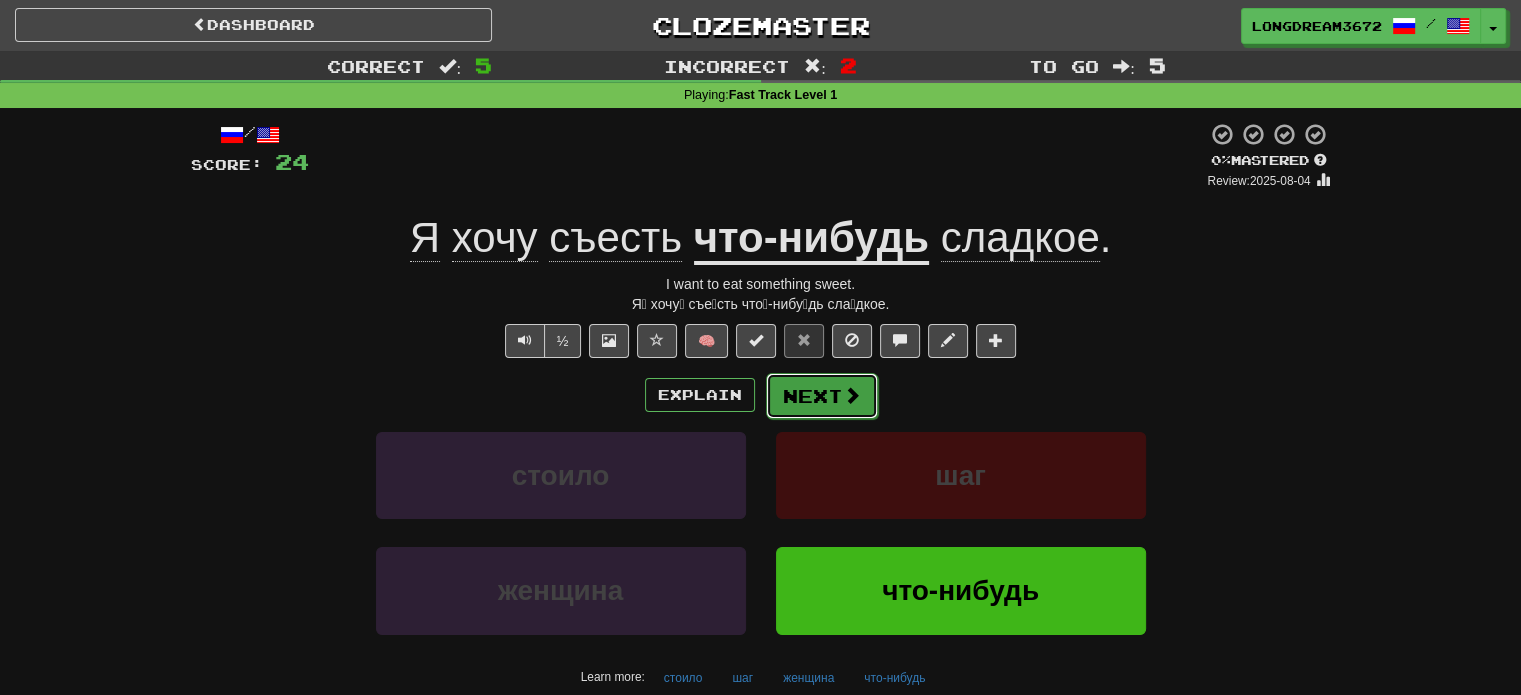 click on "Next" at bounding box center [822, 396] 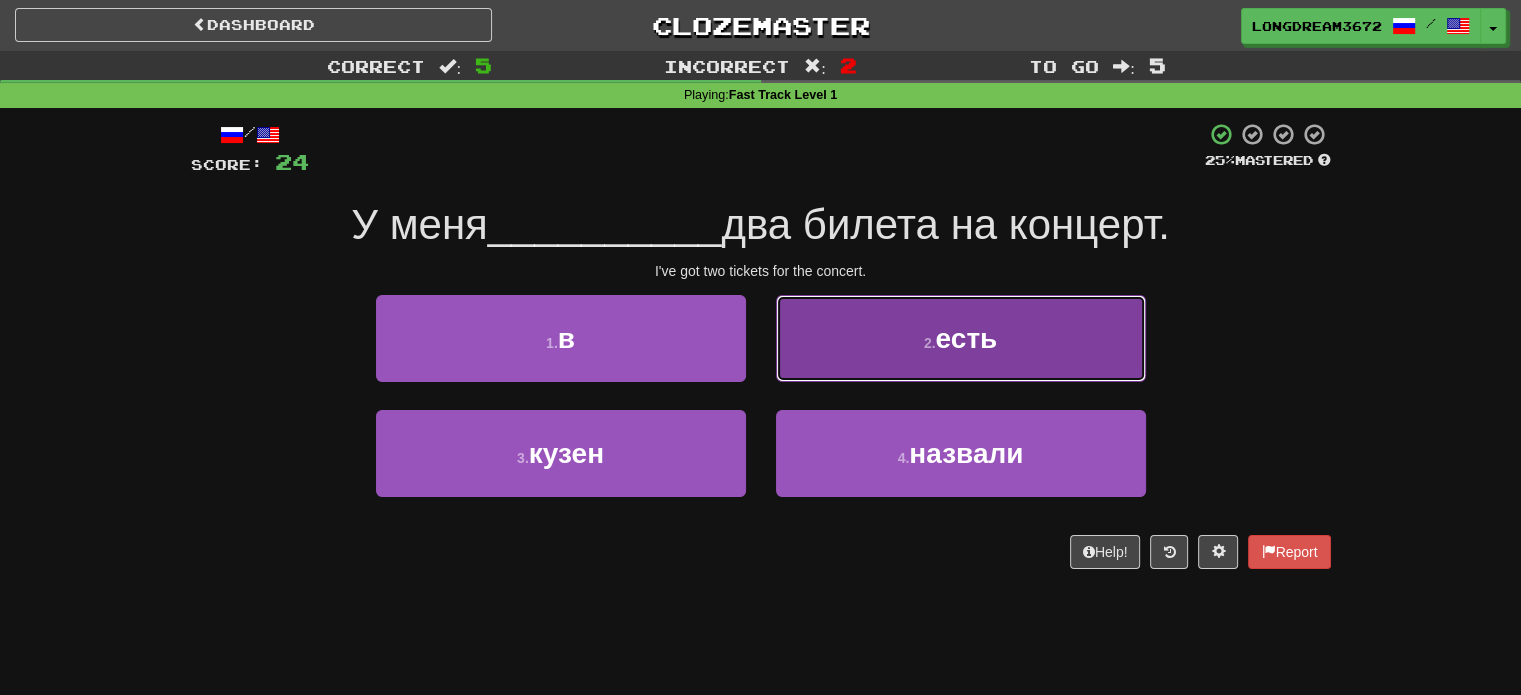 click on "2 .  есть" at bounding box center [961, 338] 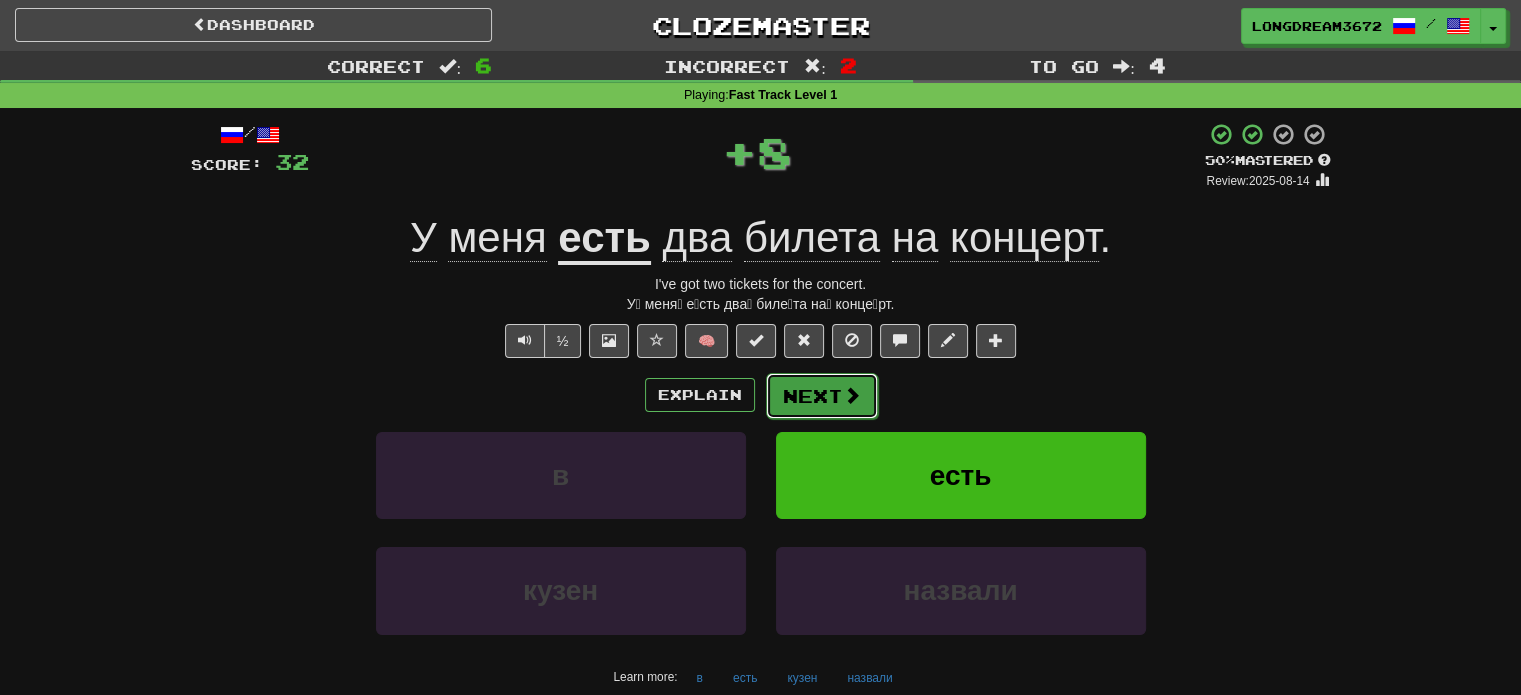 click on "Next" at bounding box center (822, 396) 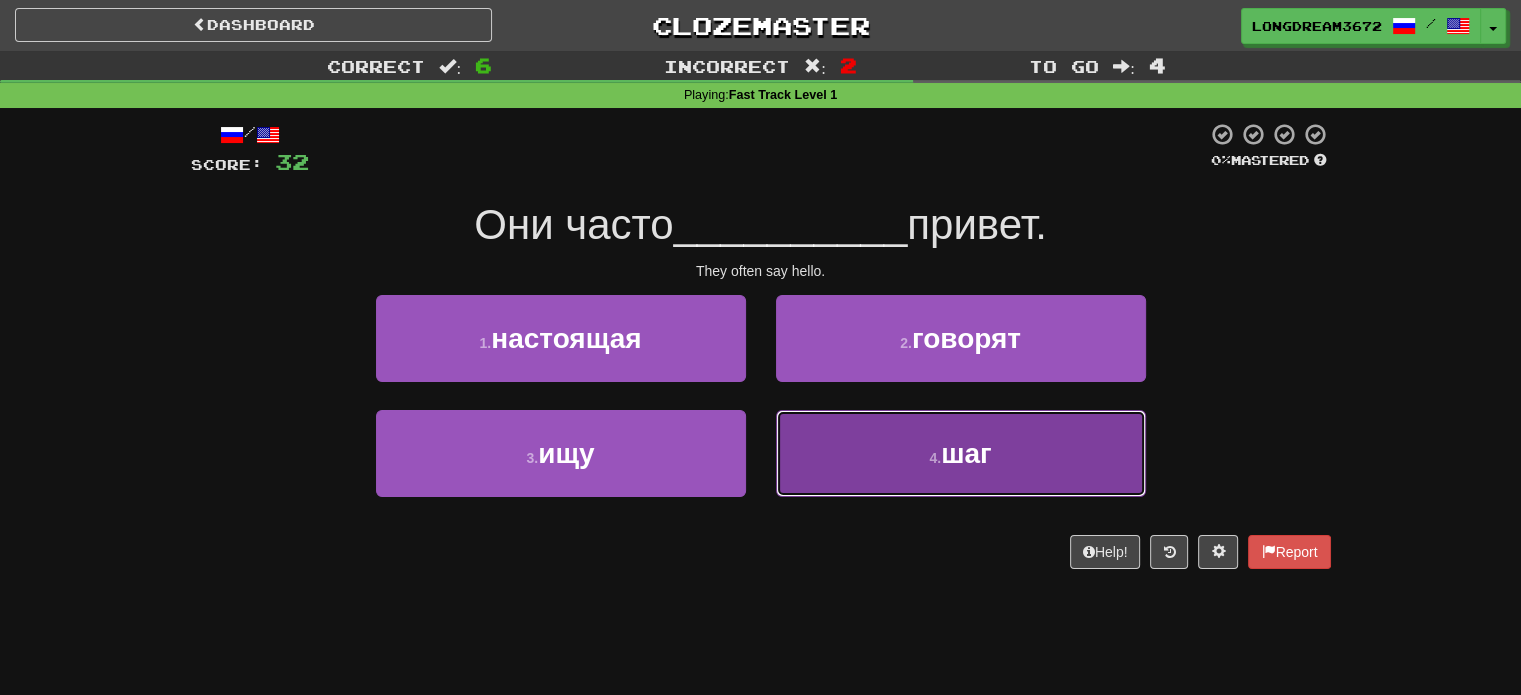 click on "4 .  шаг" at bounding box center (961, 453) 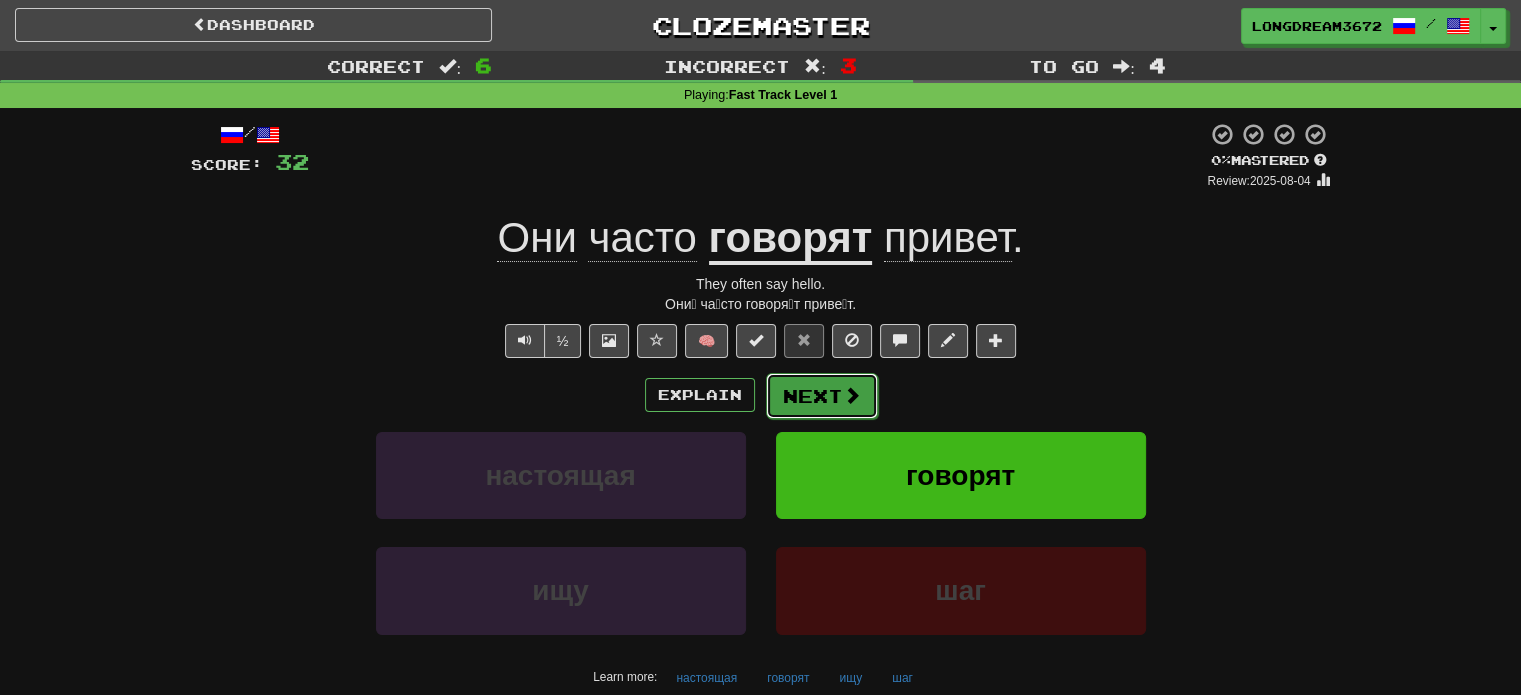 click on "Next" at bounding box center (822, 396) 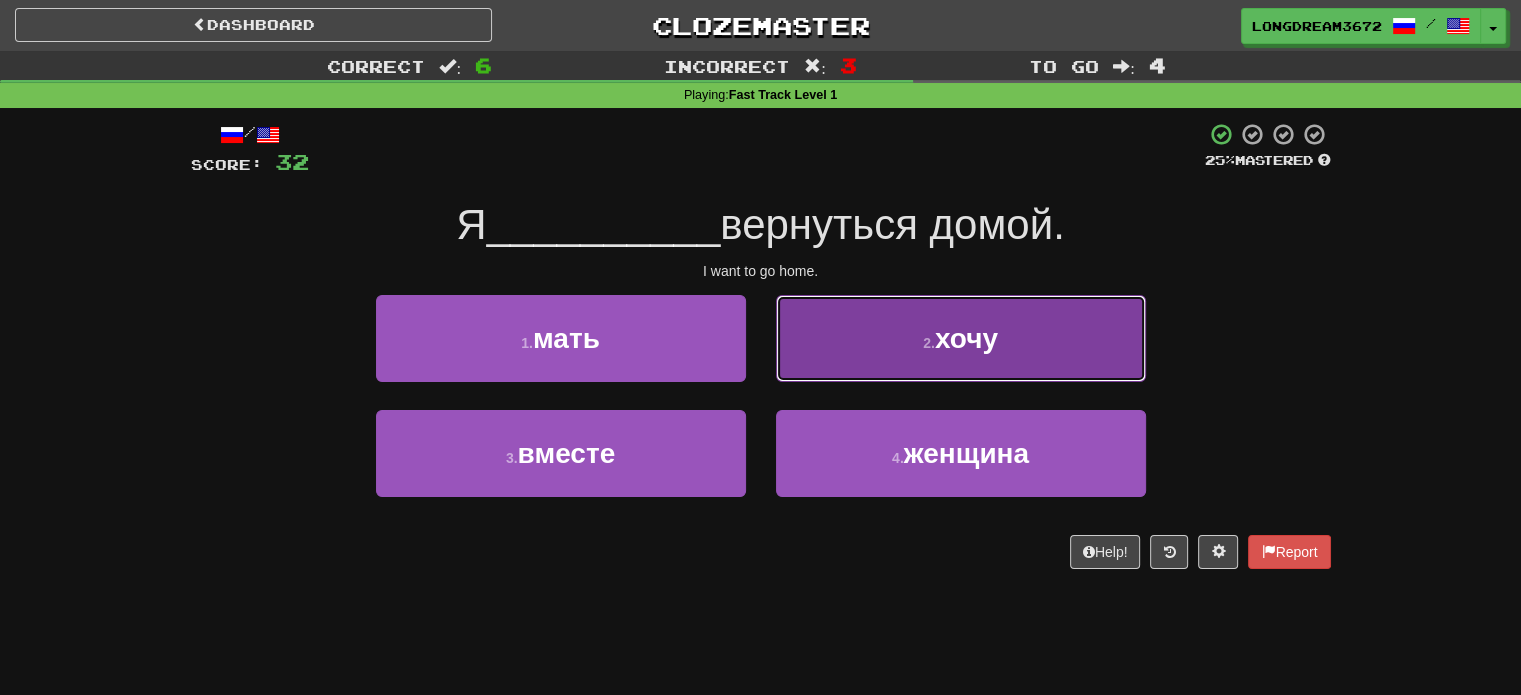 click on "2 .  хочу" at bounding box center [961, 338] 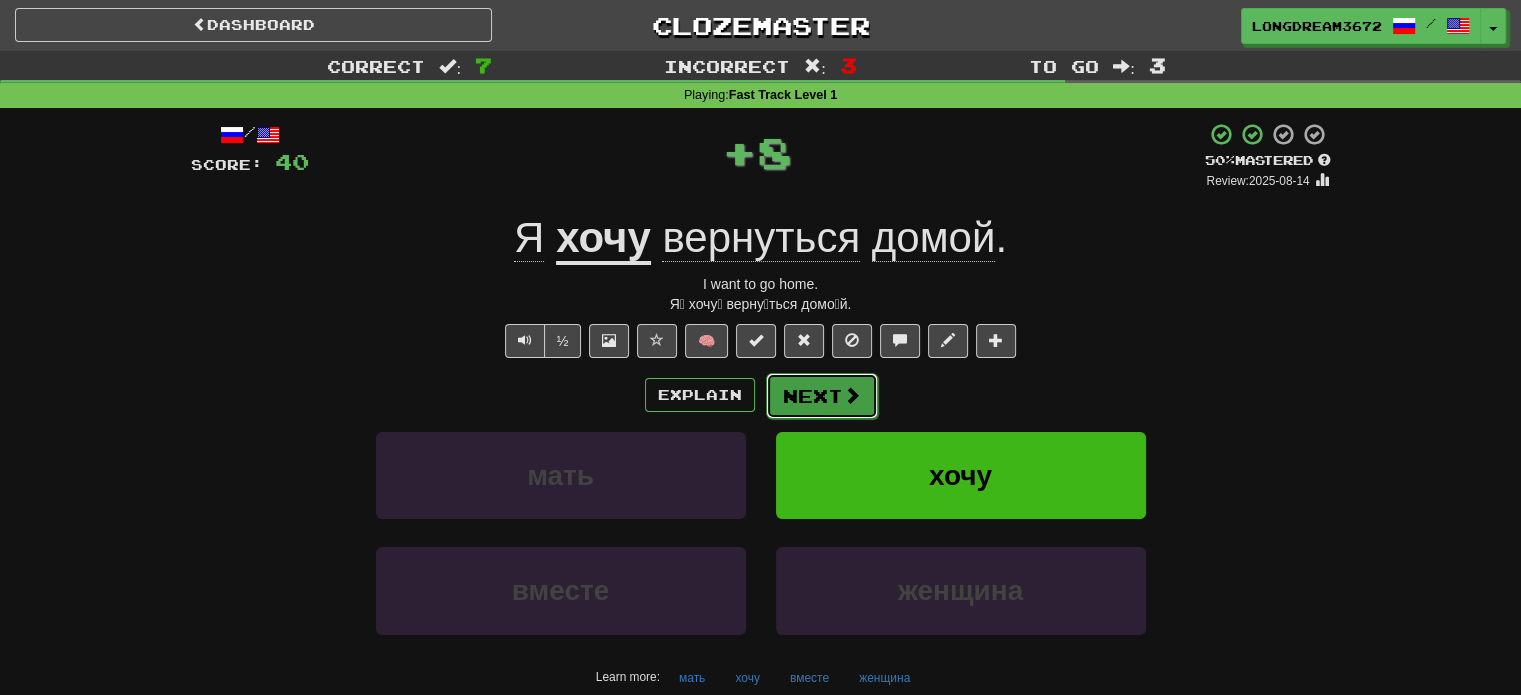 click on "Next" at bounding box center [822, 396] 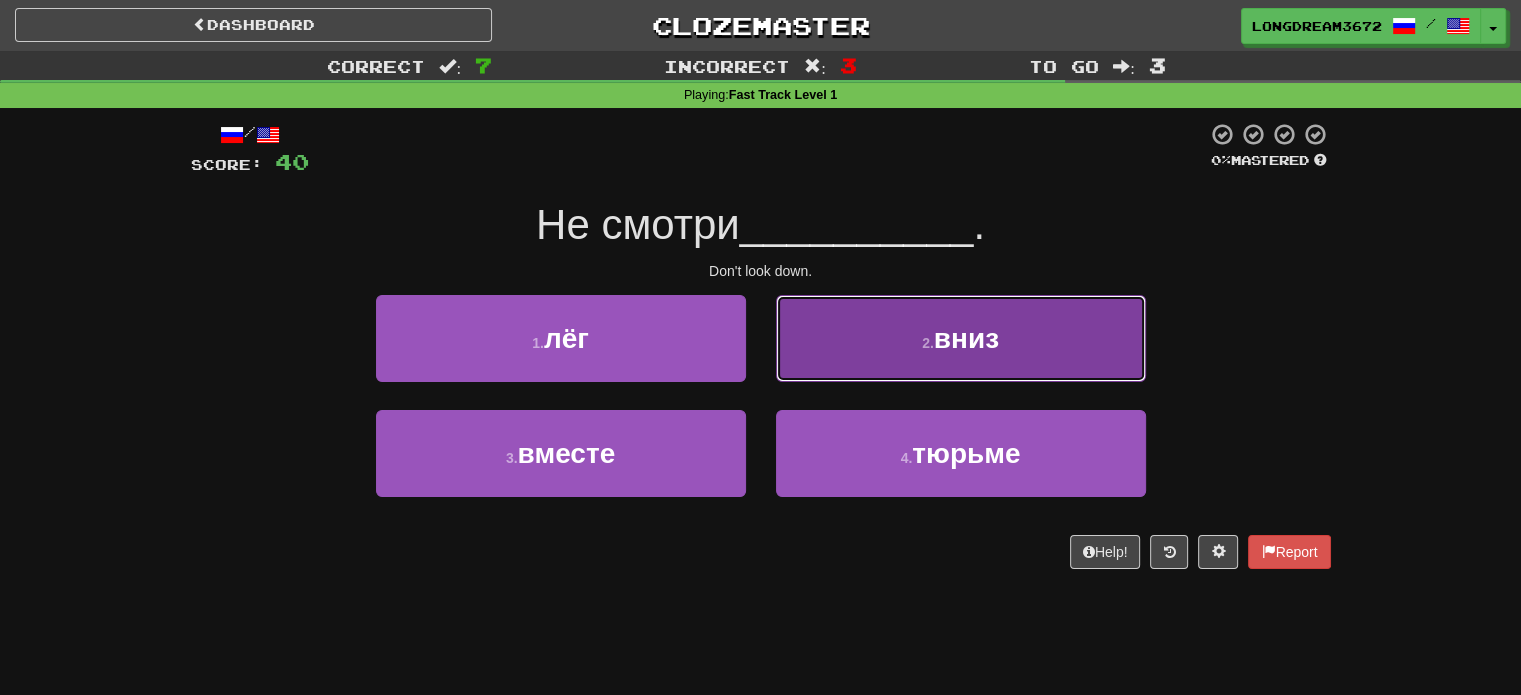 click on "2 .  вниз" at bounding box center [961, 338] 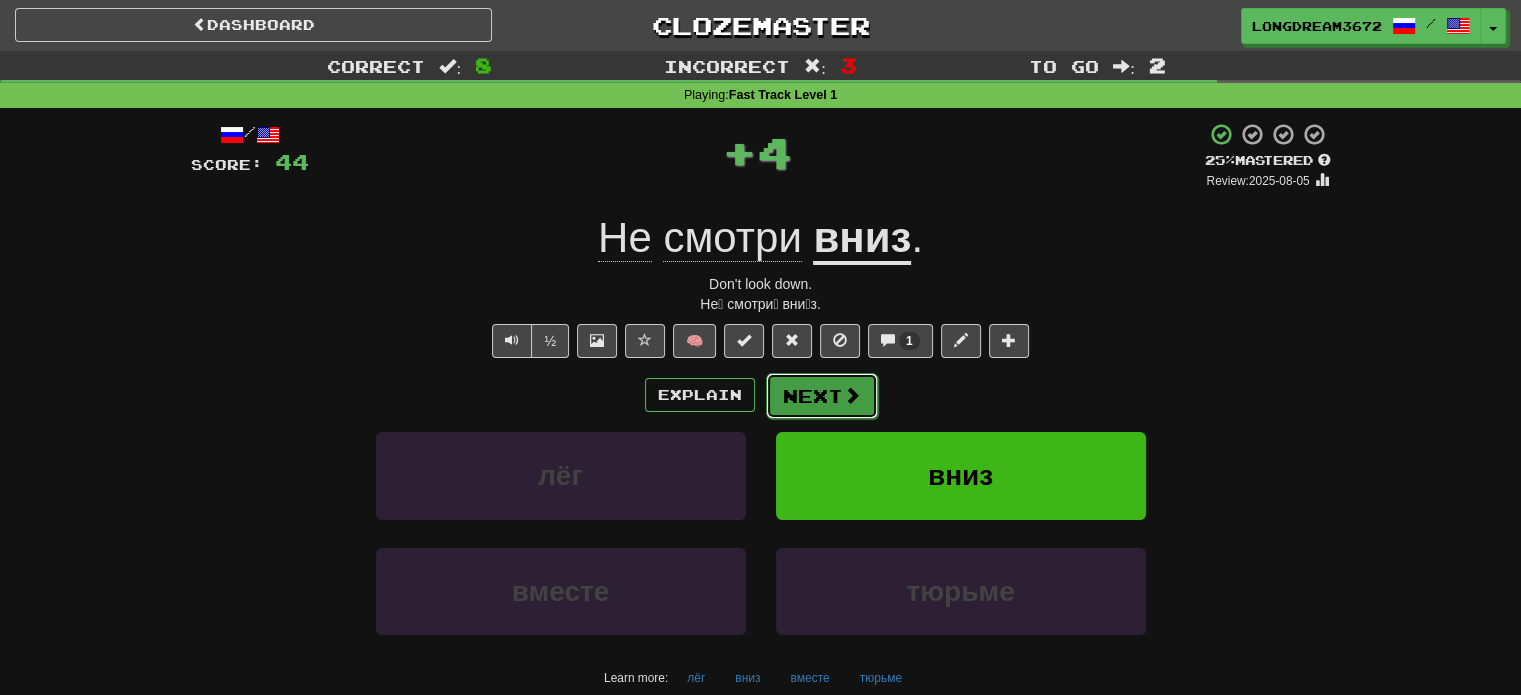 click at bounding box center (852, 395) 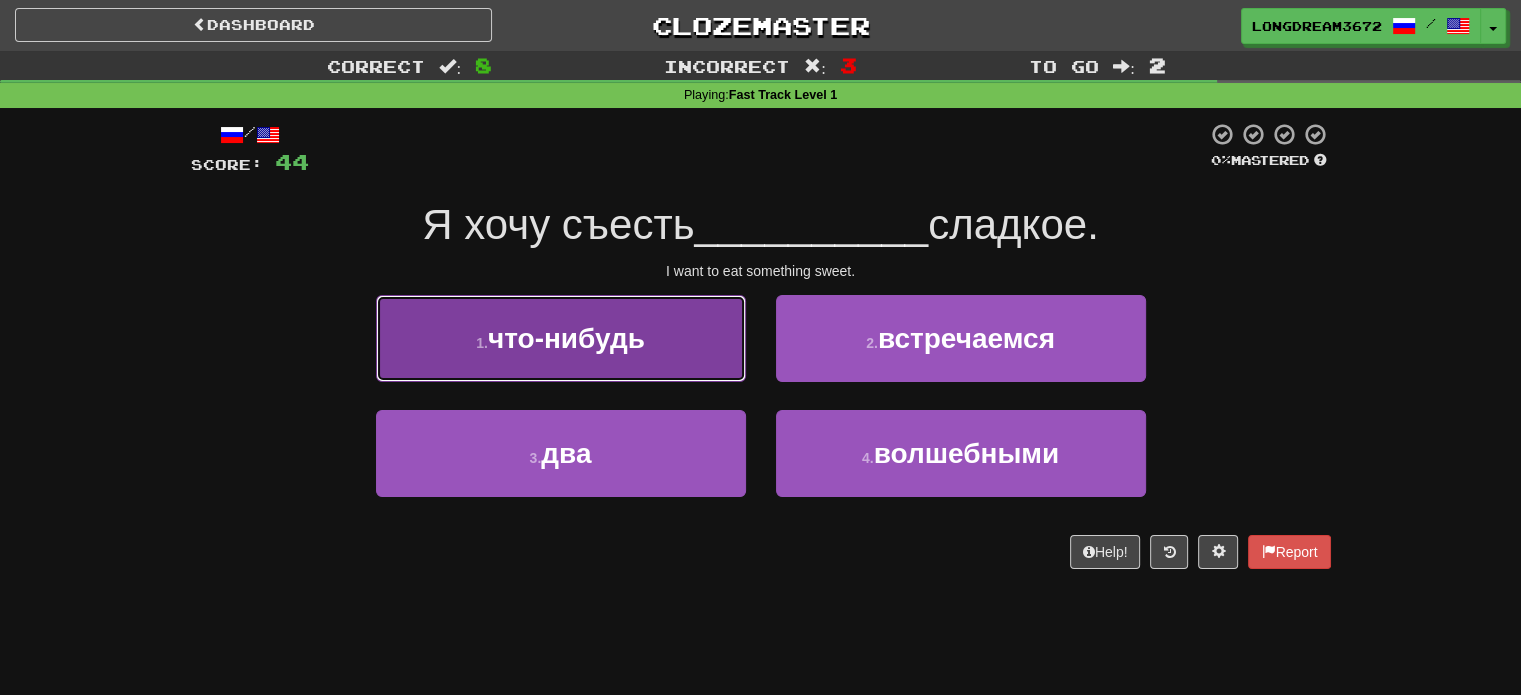 click on "1 .  что-нибудь" at bounding box center (561, 338) 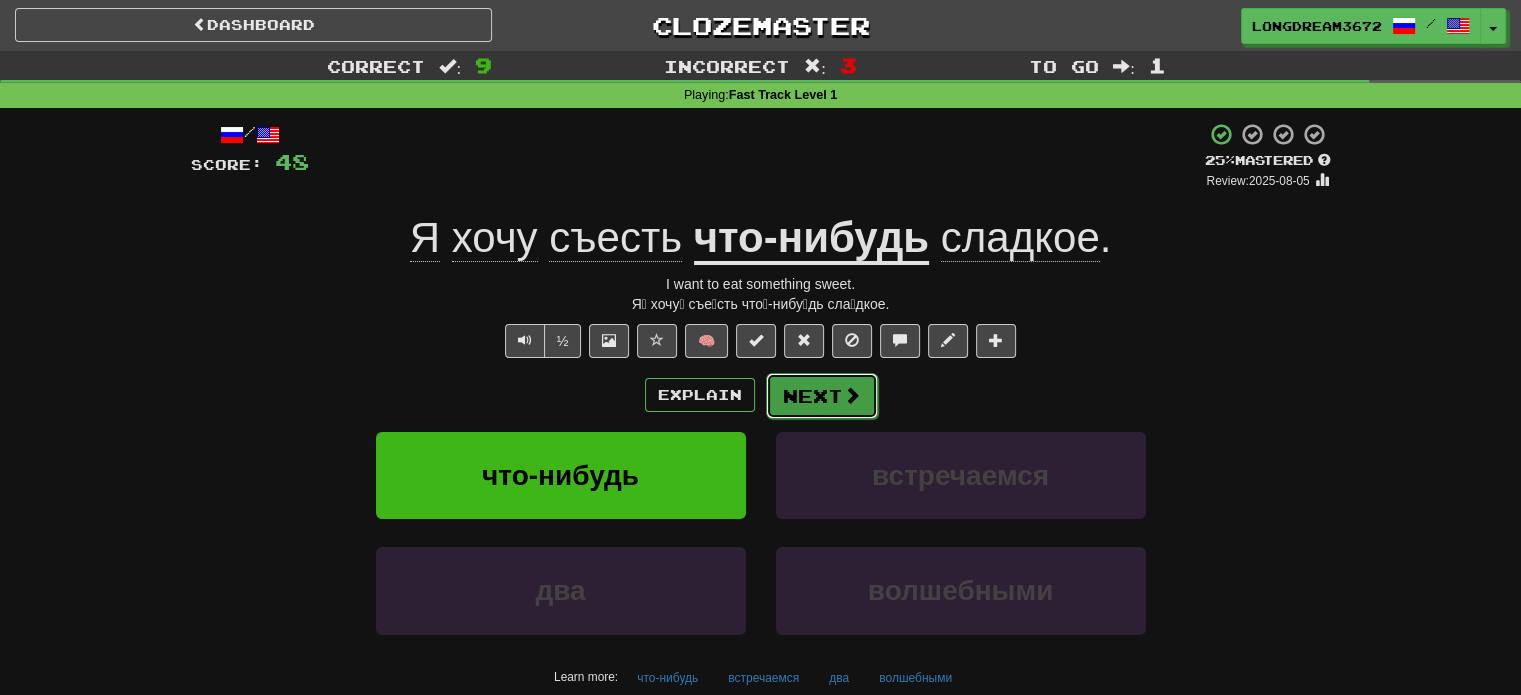 click at bounding box center (852, 395) 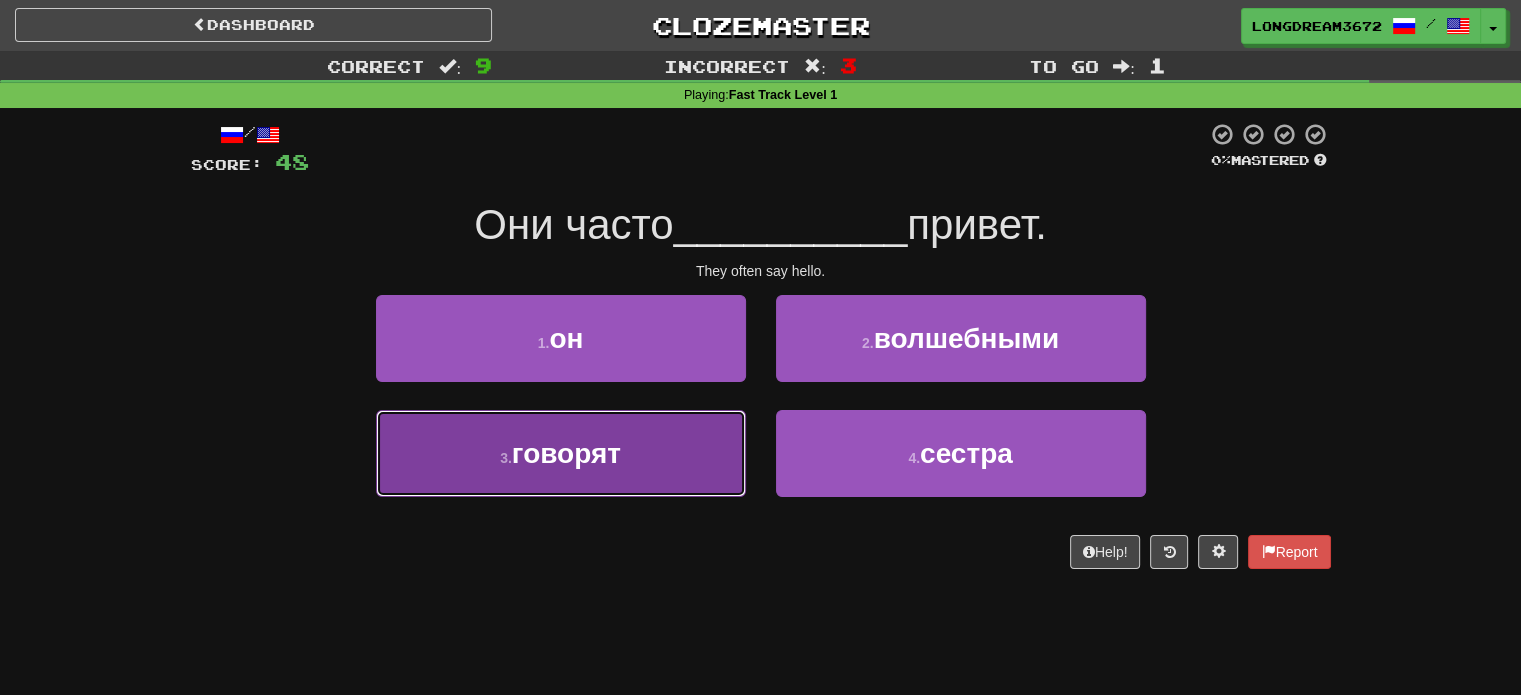 click on "3 .  говорят" at bounding box center [561, 453] 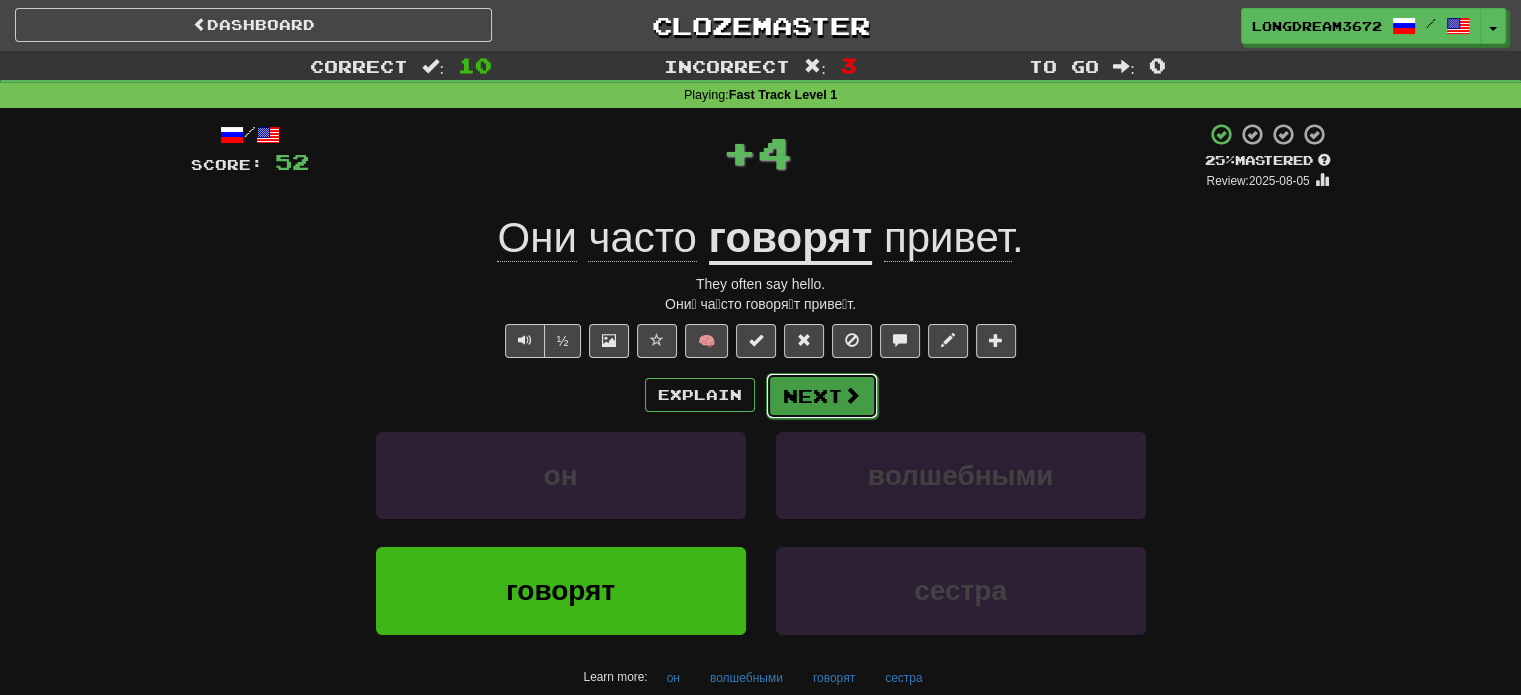click on "Next" at bounding box center [822, 396] 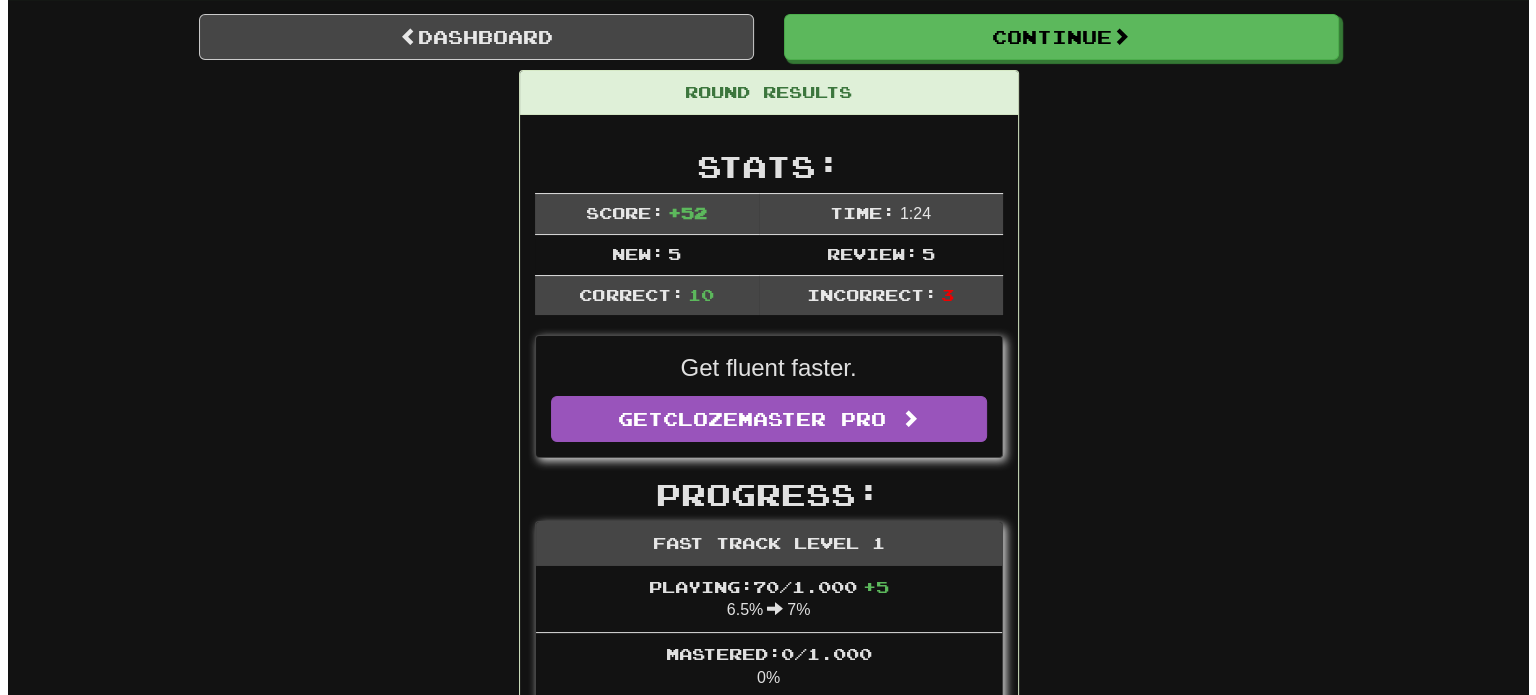 scroll, scrollTop: 0, scrollLeft: 0, axis: both 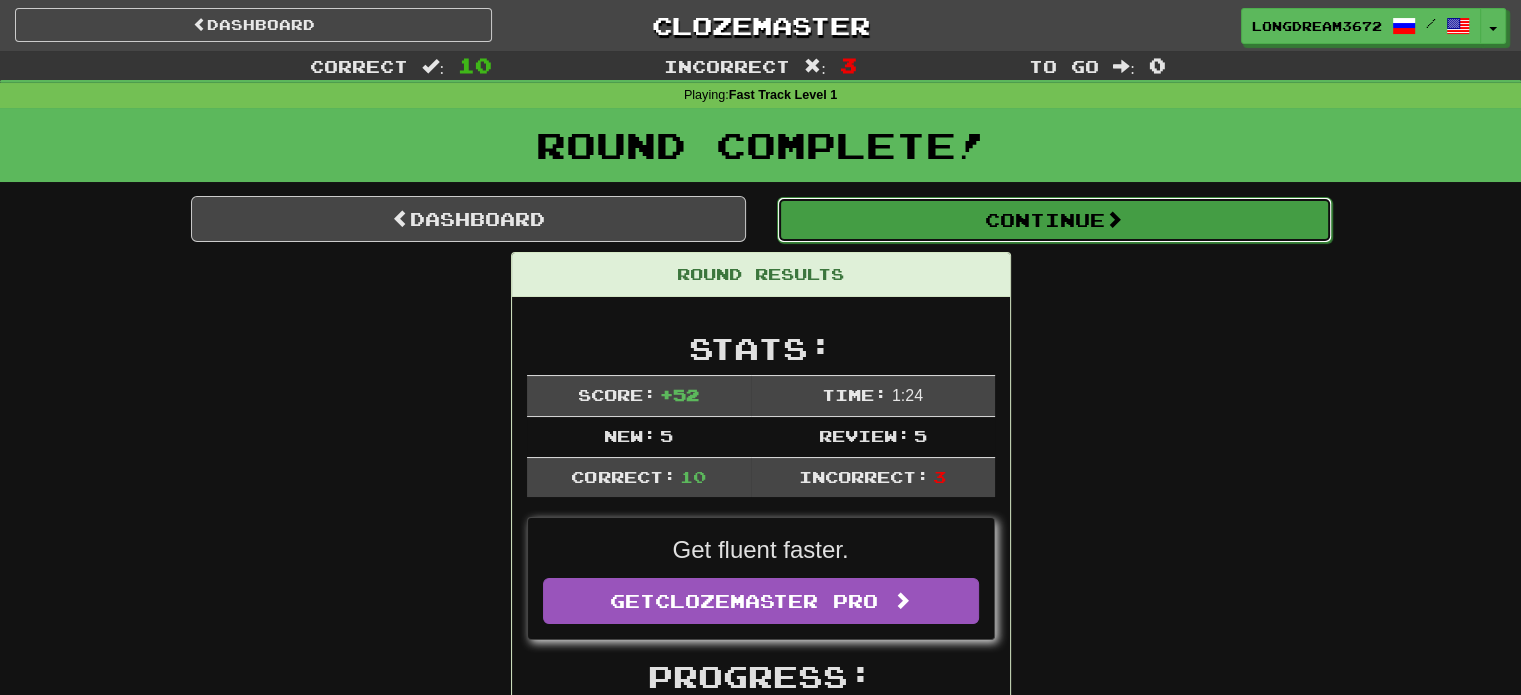 click on "Continue" at bounding box center (1054, 220) 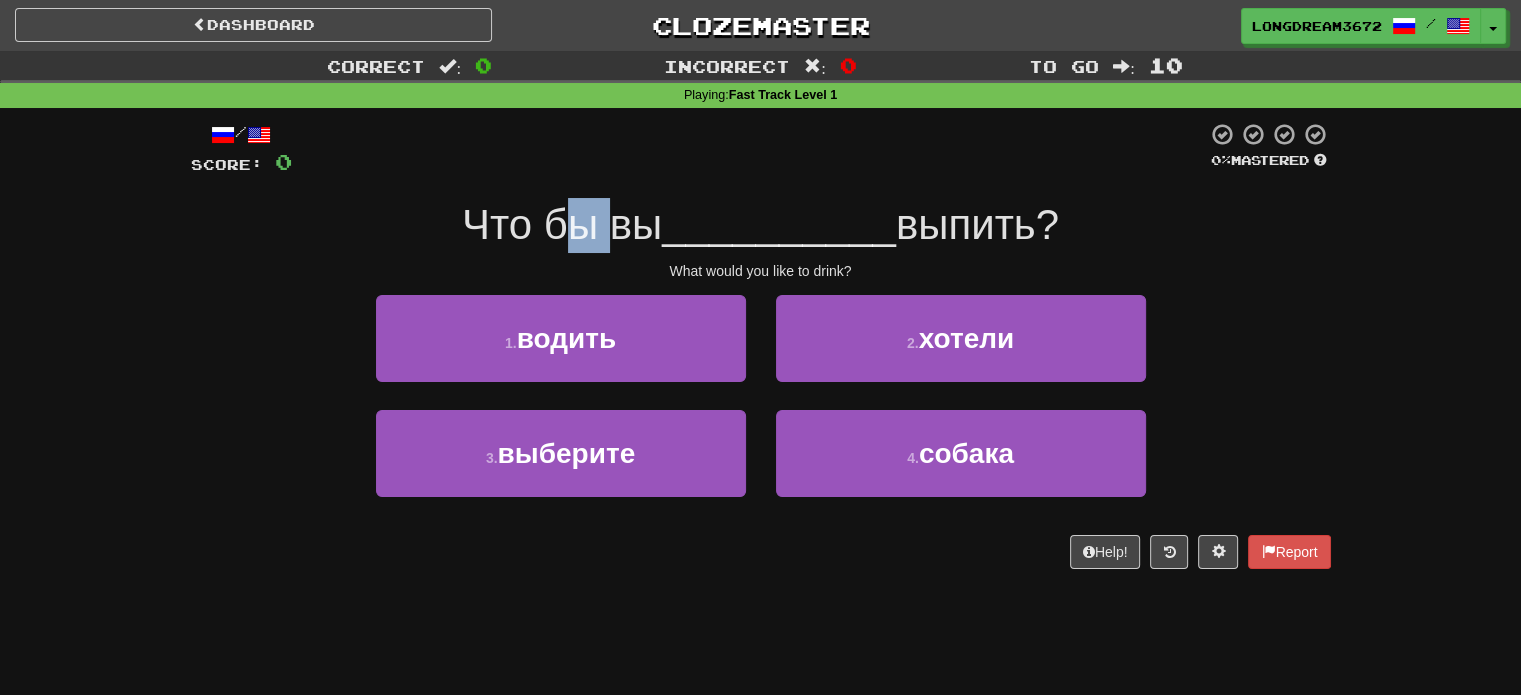 drag, startPoint x: 546, startPoint y: 239, endPoint x: 597, endPoint y: 237, distance: 51.0392 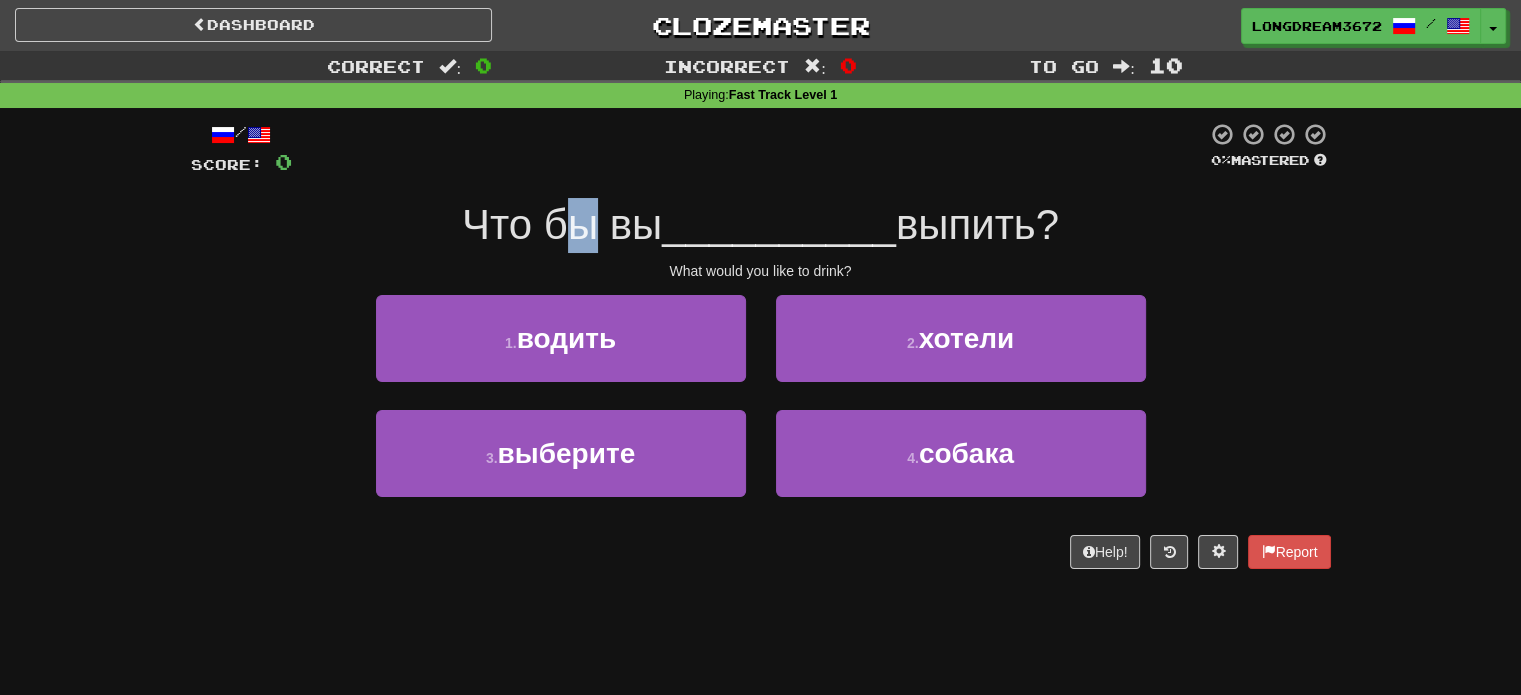 drag, startPoint x: 587, startPoint y: 235, endPoint x: 548, endPoint y: 229, distance: 39.45884 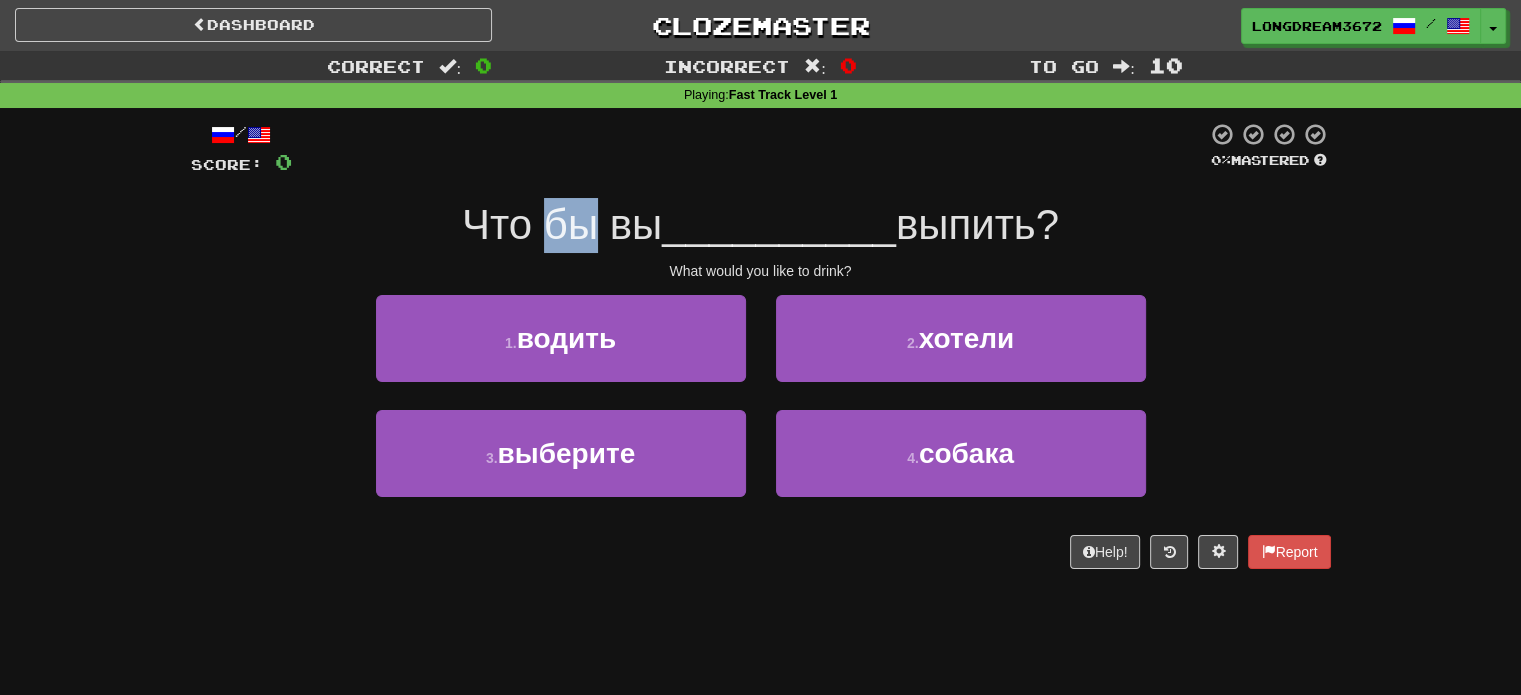 click on "Что бы вы" at bounding box center (562, 224) 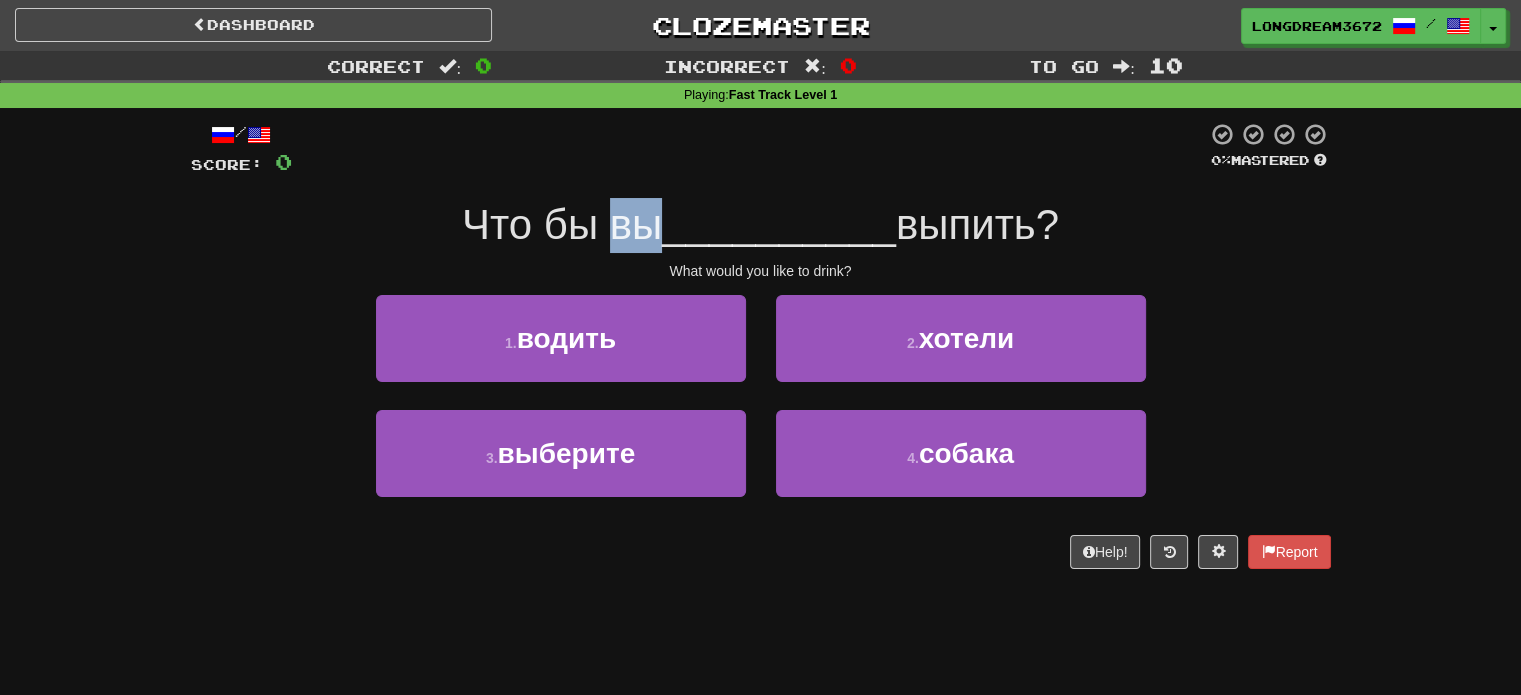 drag, startPoint x: 598, startPoint y: 236, endPoint x: 636, endPoint y: 236, distance: 38 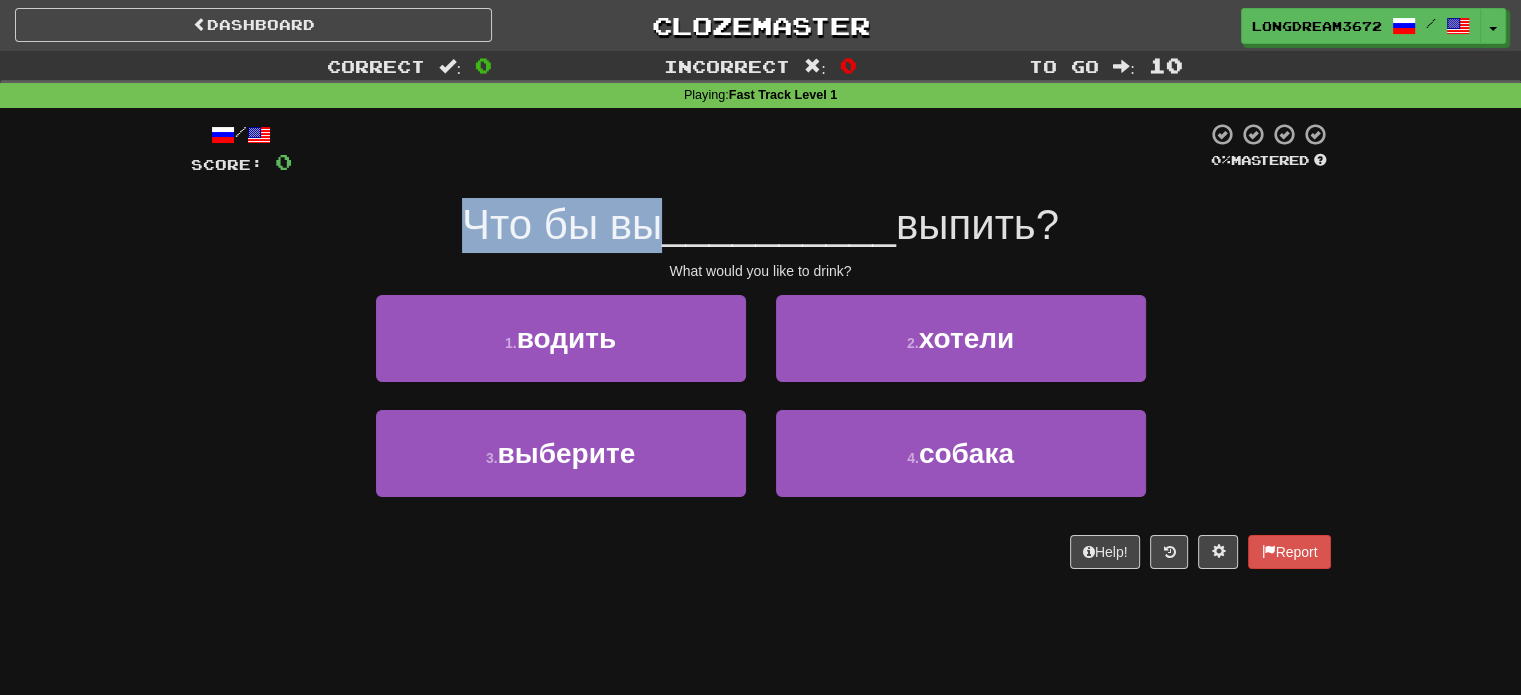 drag, startPoint x: 654, startPoint y: 235, endPoint x: 455, endPoint y: 245, distance: 199.2511 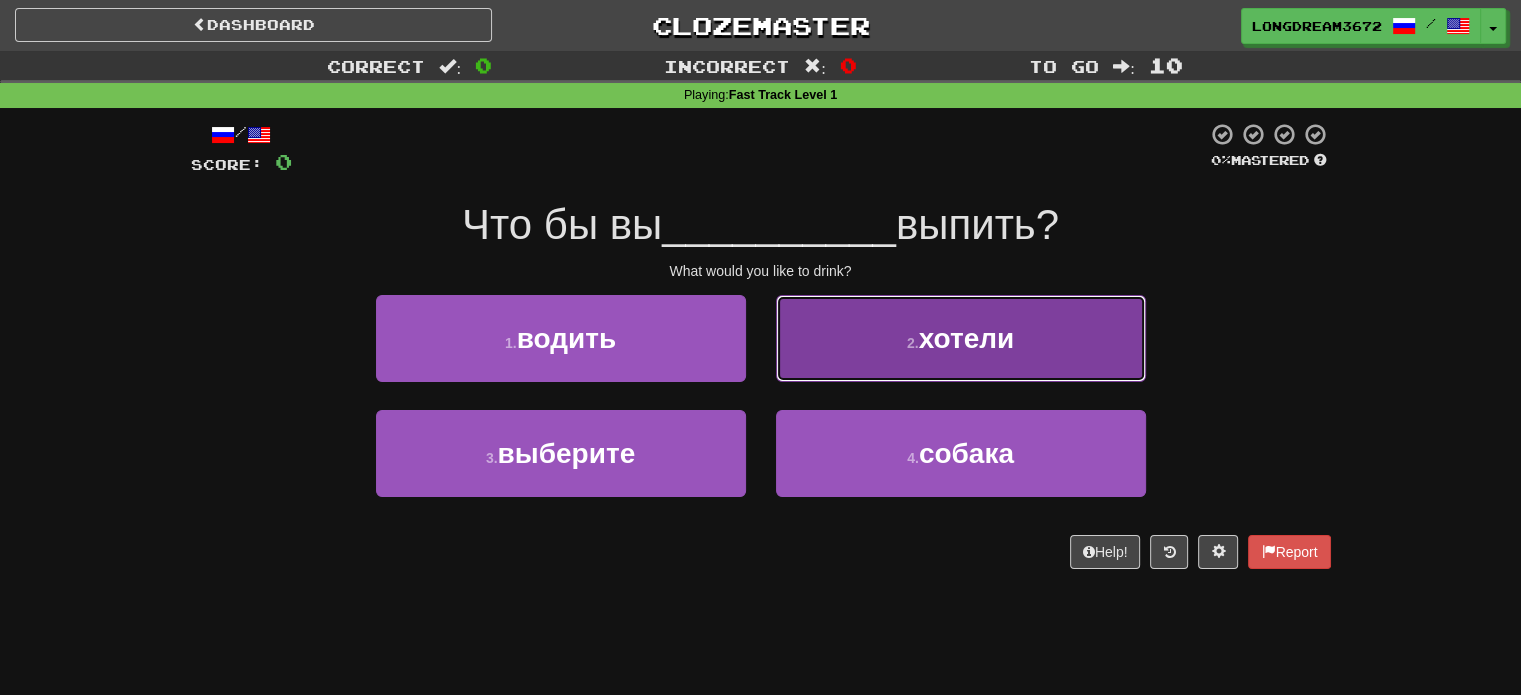click on "хотели" at bounding box center (967, 338) 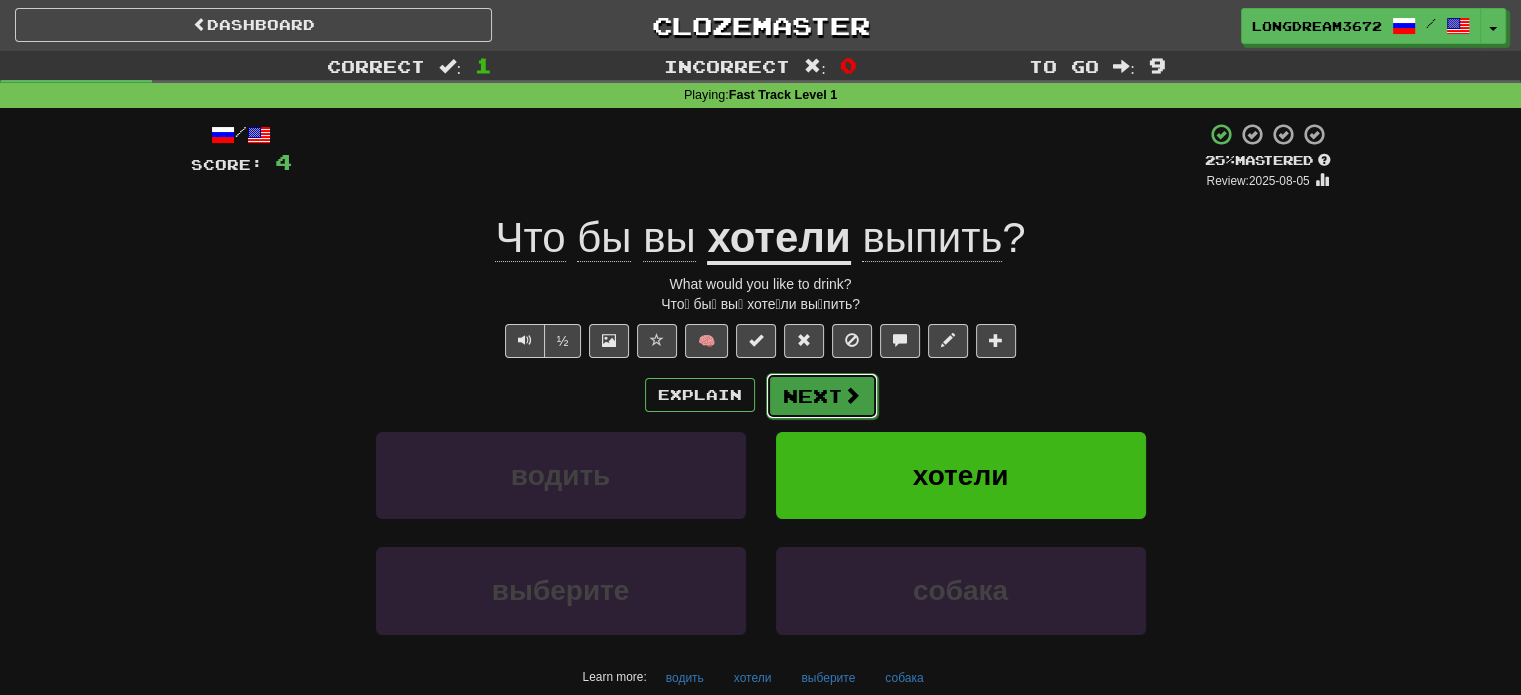 click on "Next" at bounding box center [822, 396] 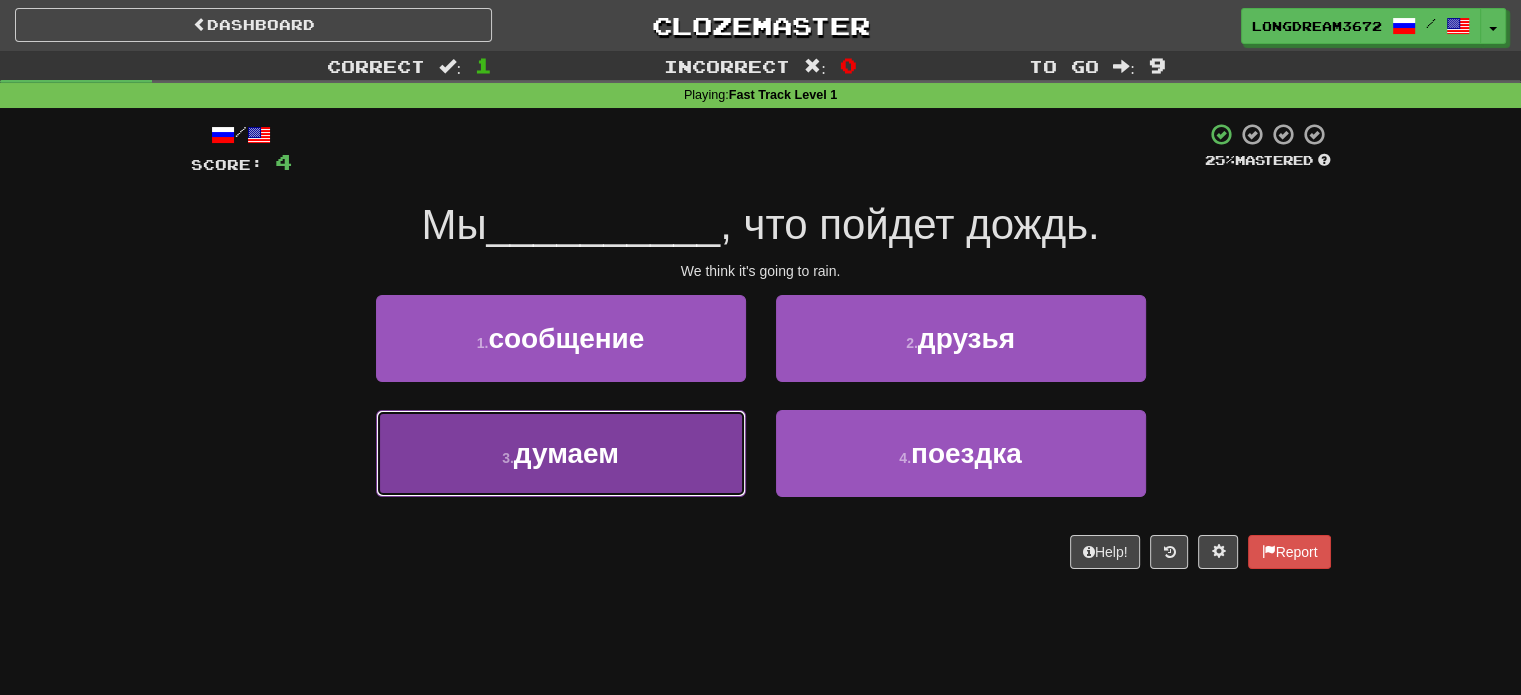 click on "3 .  думаем" at bounding box center (561, 453) 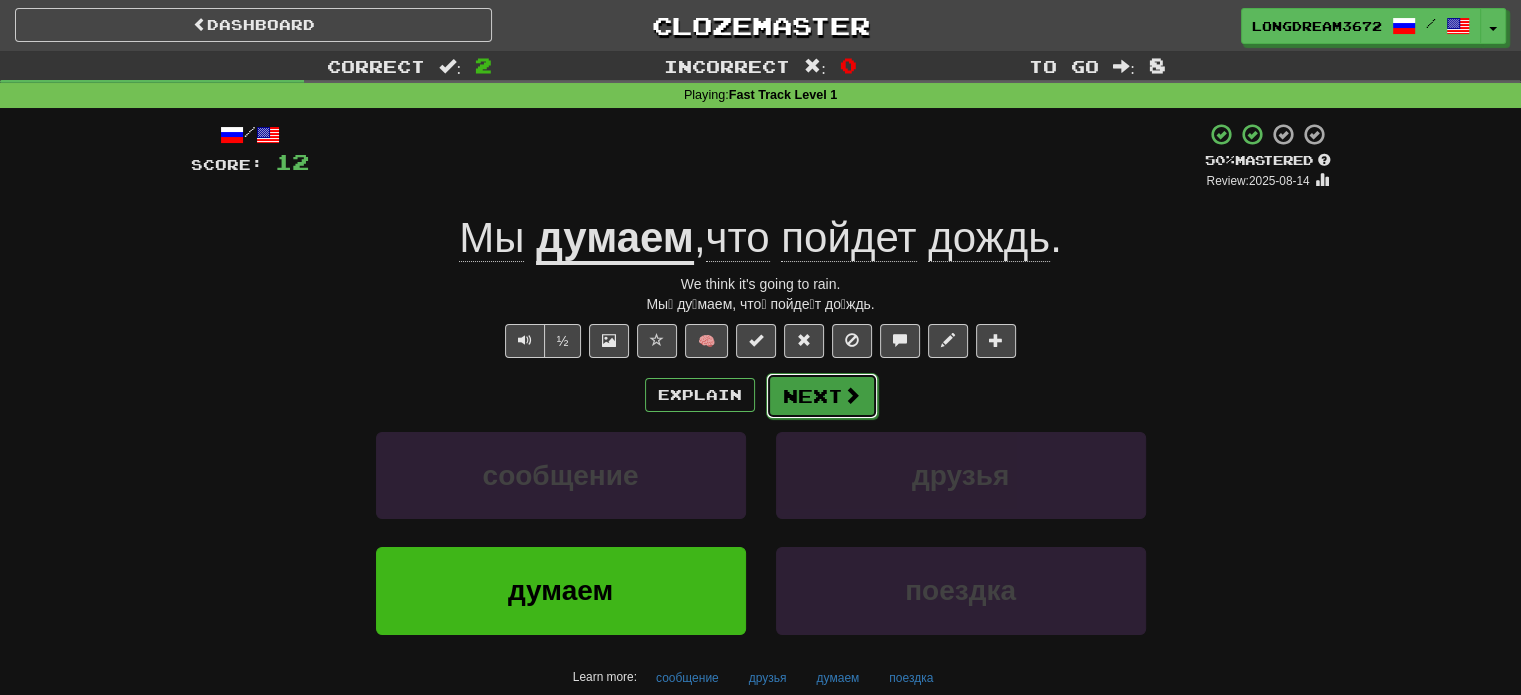 click on "Next" at bounding box center (822, 396) 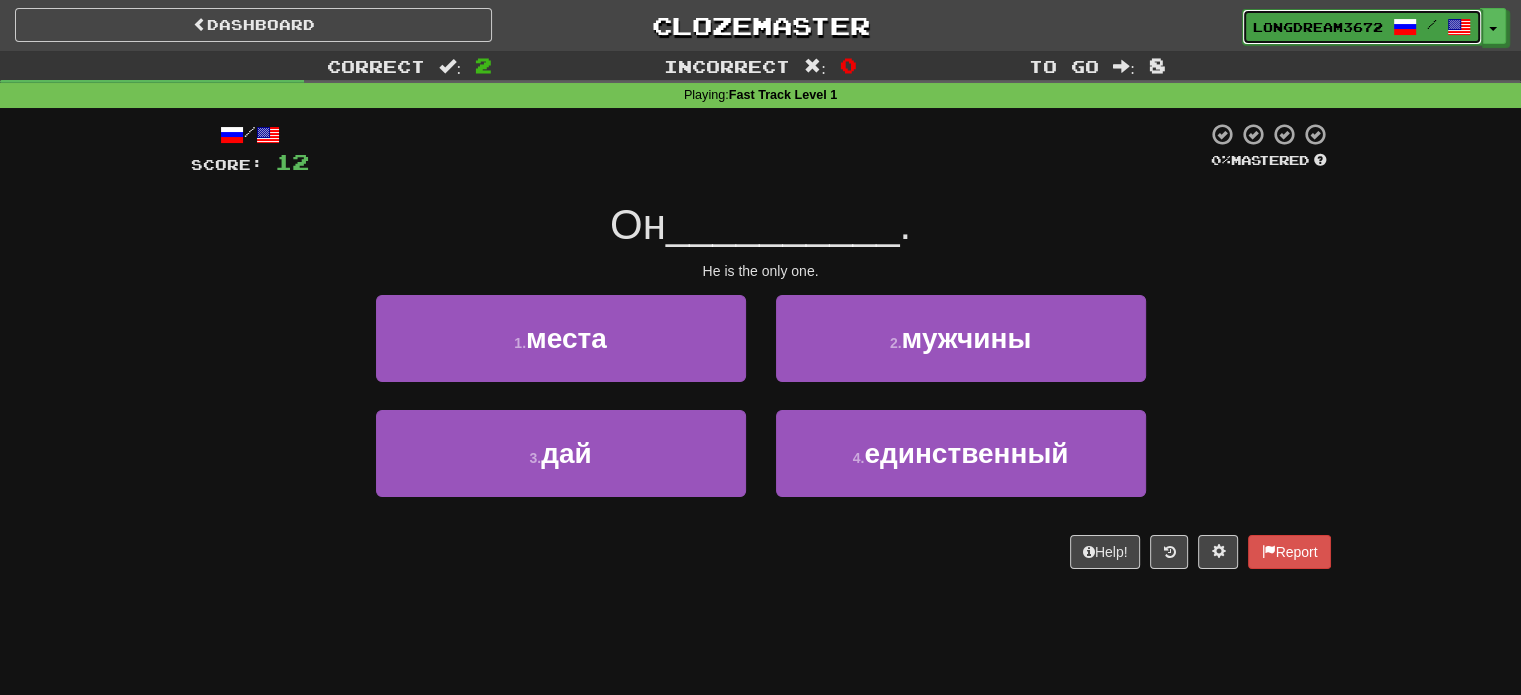 click at bounding box center (1459, 27) 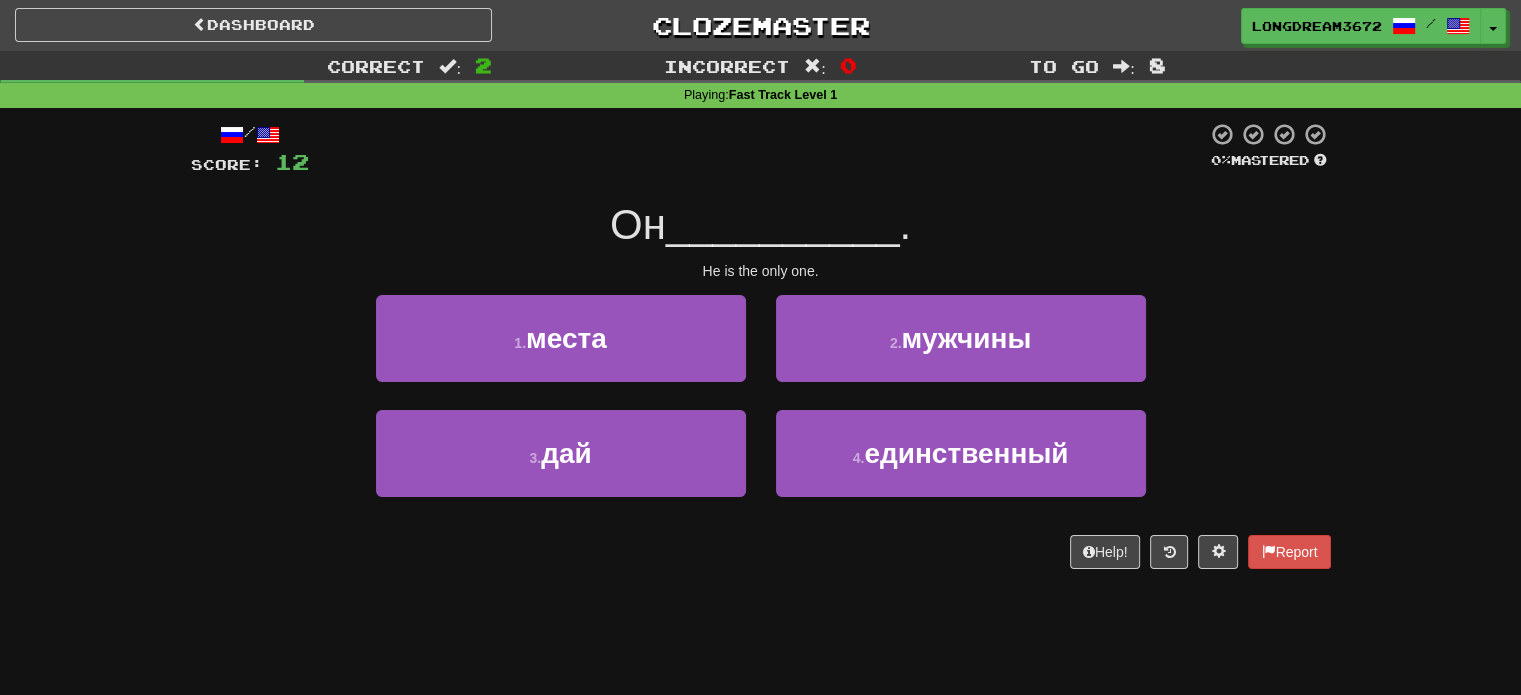 click on "__________" at bounding box center [783, 224] 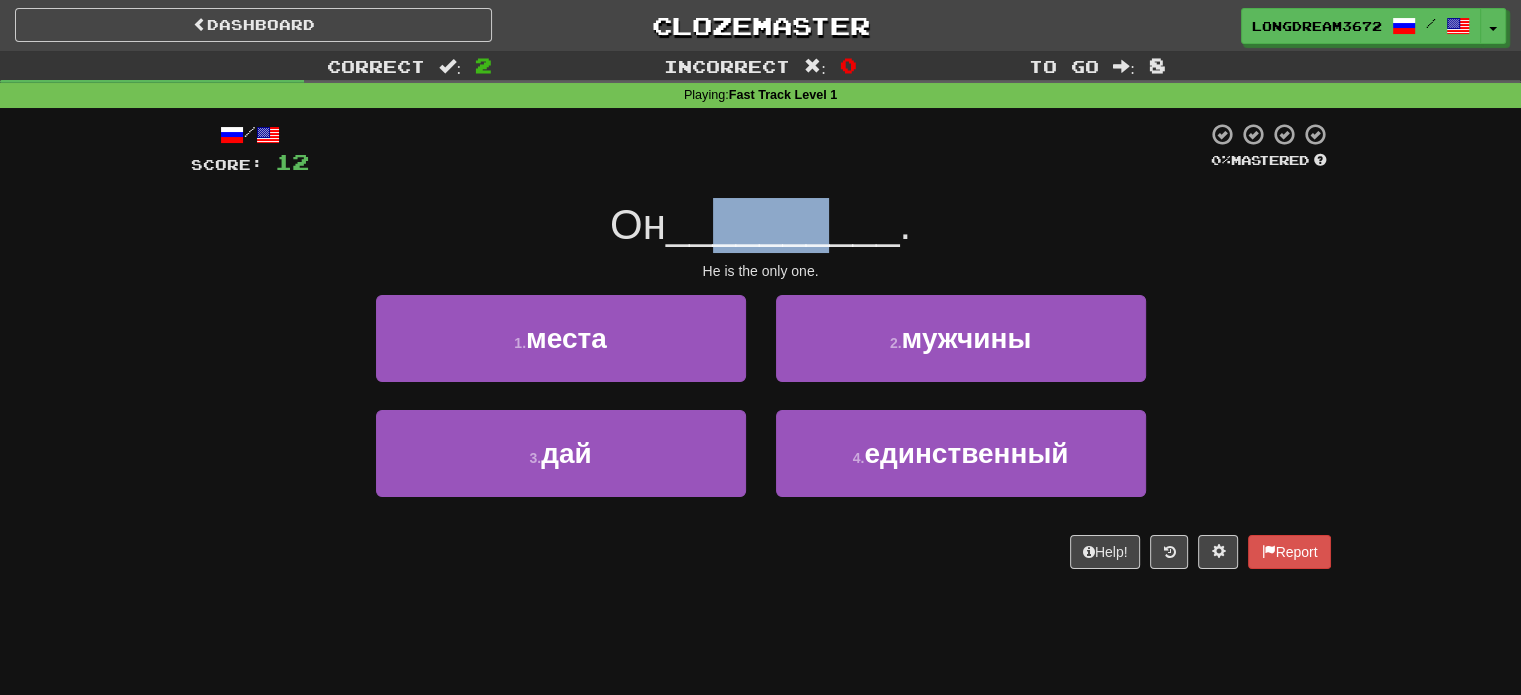 drag, startPoint x: 709, startPoint y: 235, endPoint x: 913, endPoint y: 246, distance: 204.29636 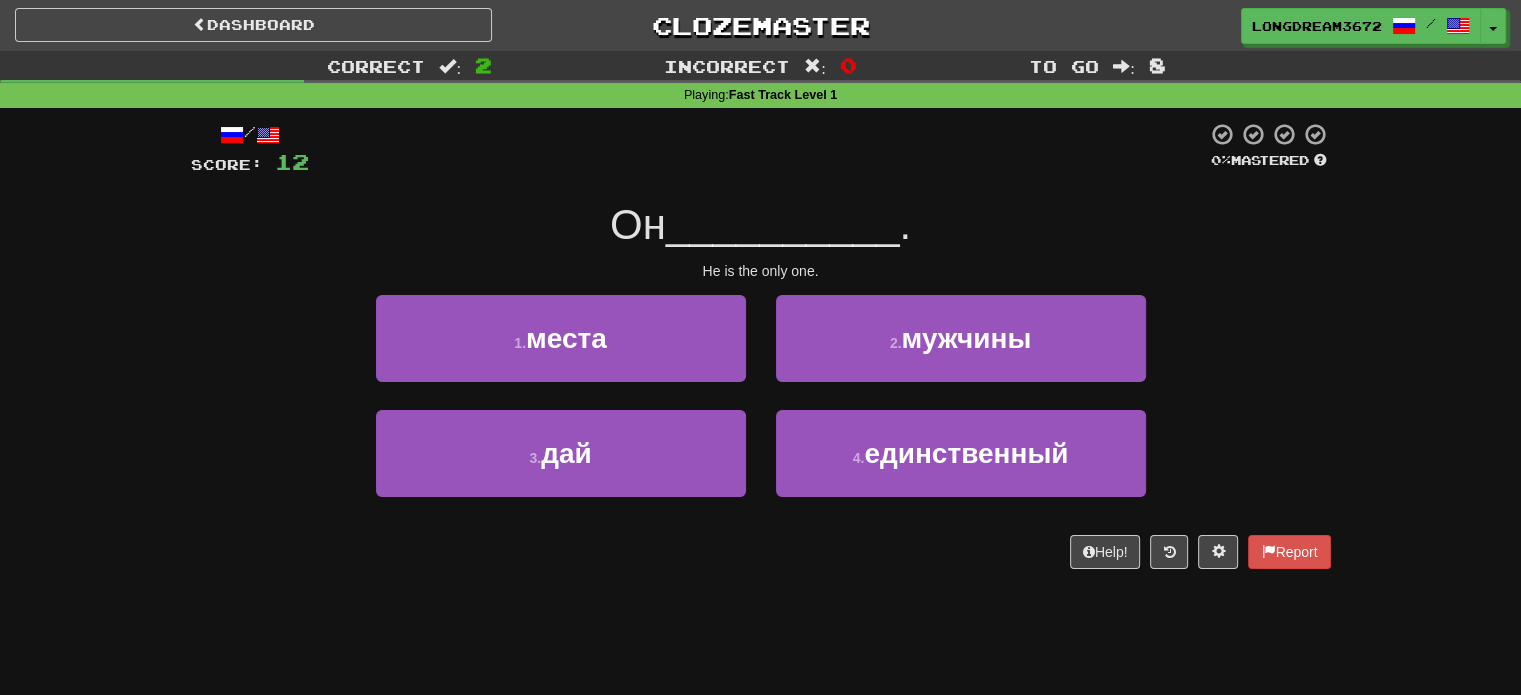 click on "." at bounding box center (905, 224) 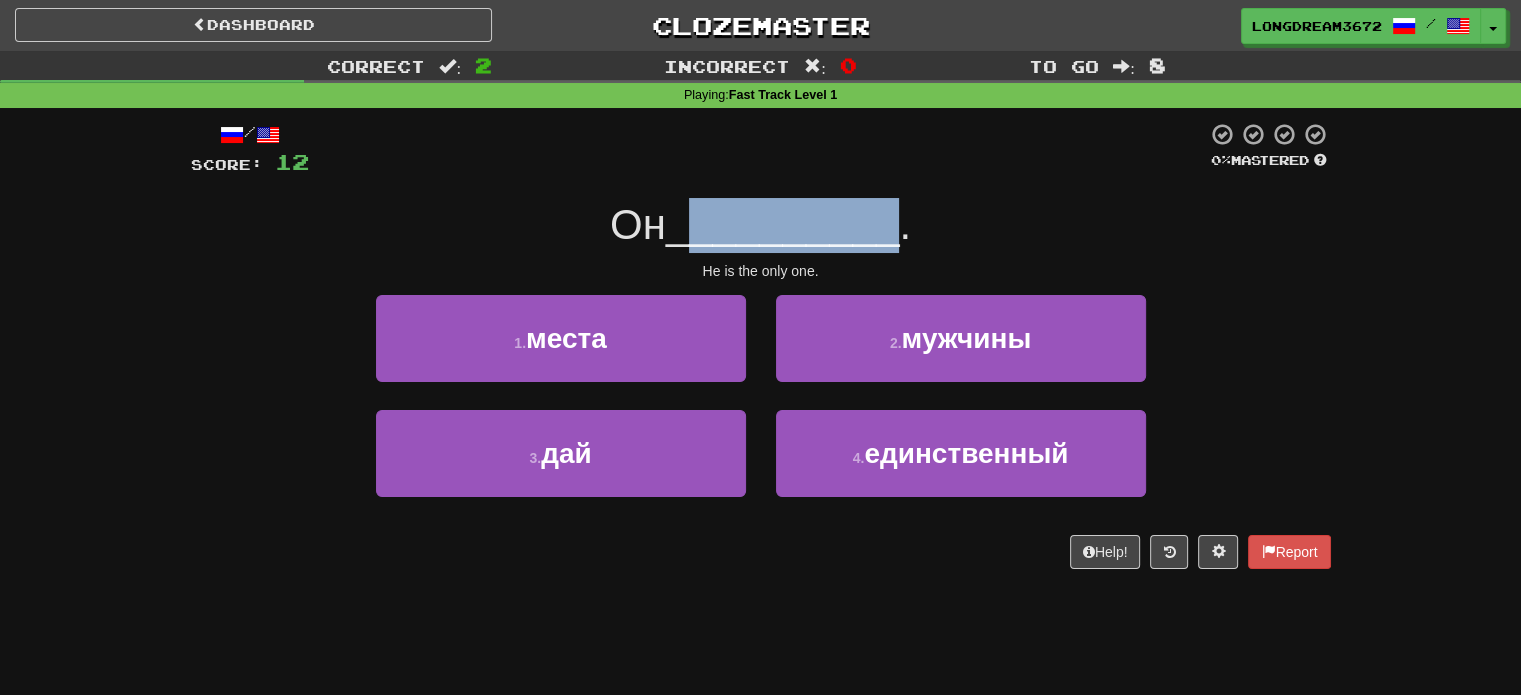 drag, startPoint x: 903, startPoint y: 240, endPoint x: 691, endPoint y: 236, distance: 212.03773 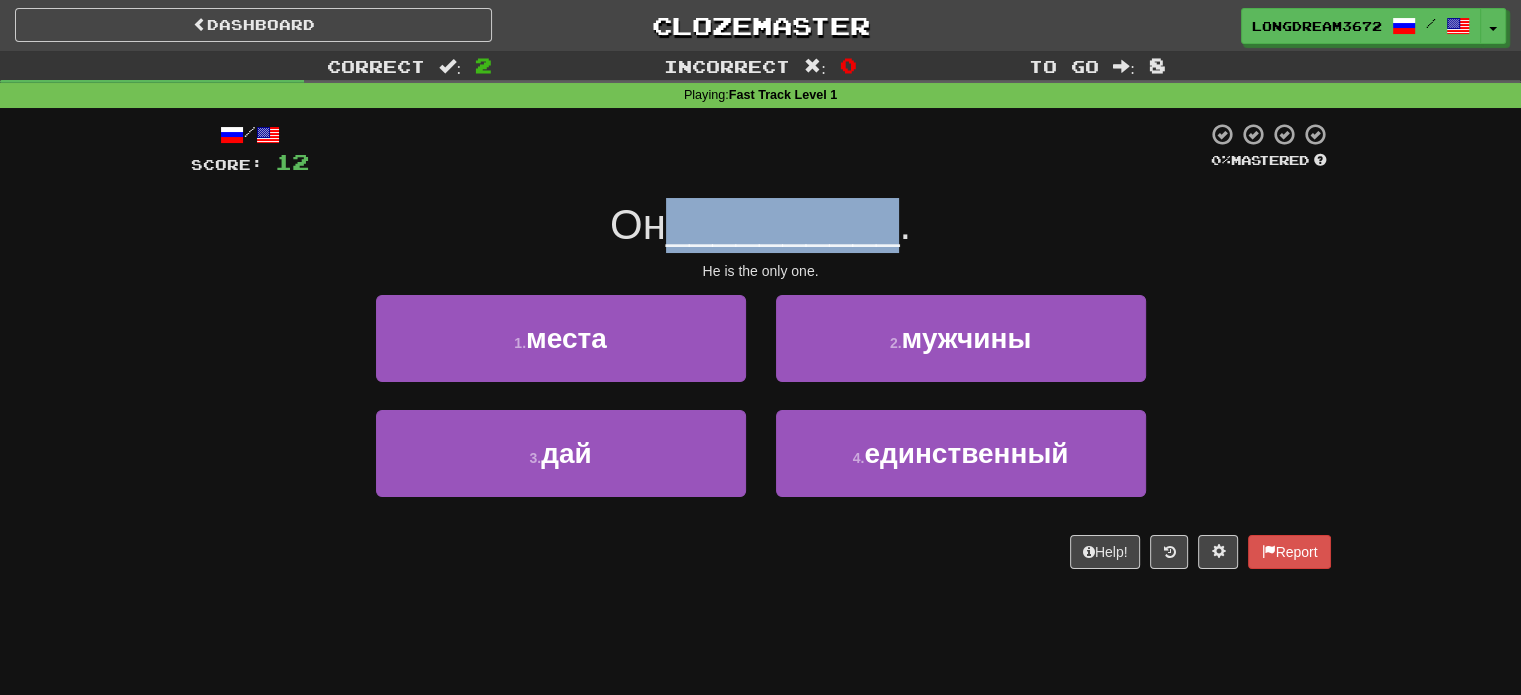 drag, startPoint x: 671, startPoint y: 237, endPoint x: 907, endPoint y: 242, distance: 236.05296 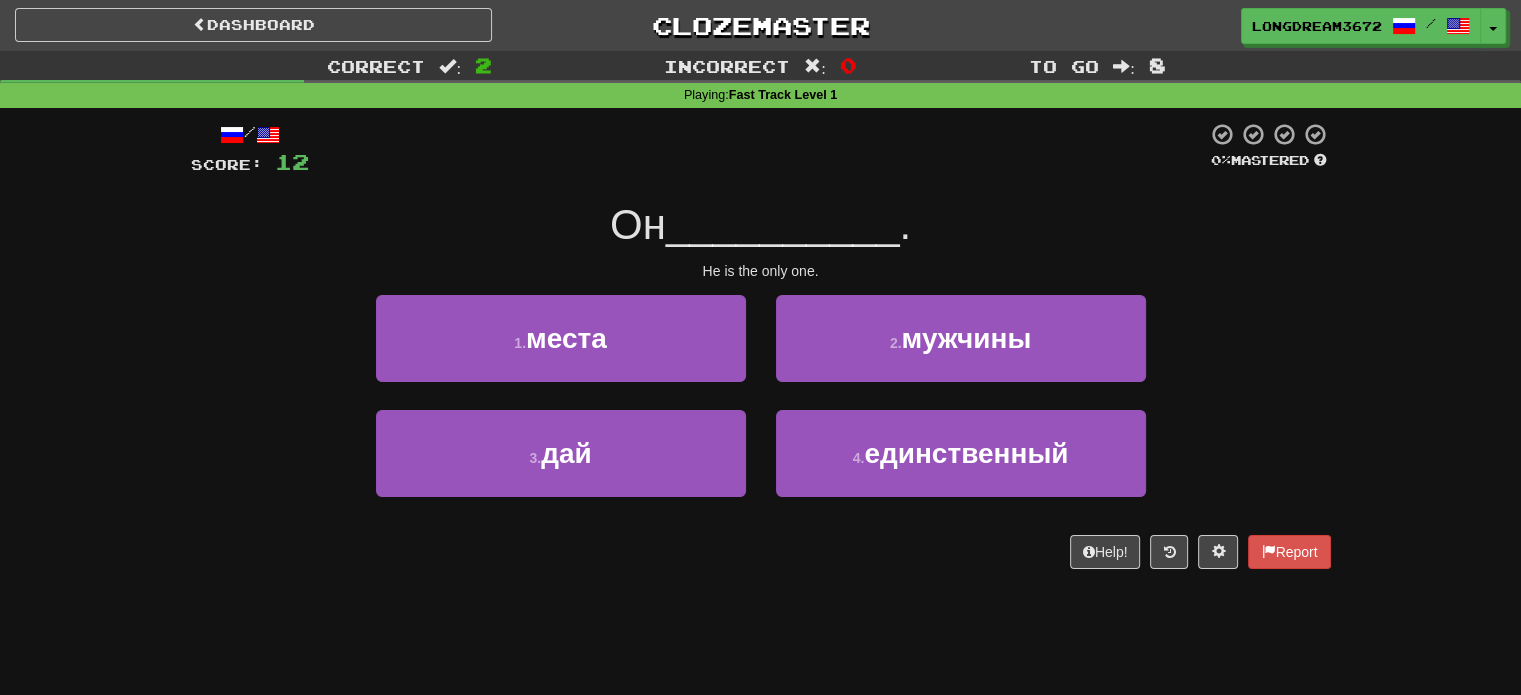 click on "." at bounding box center (905, 224) 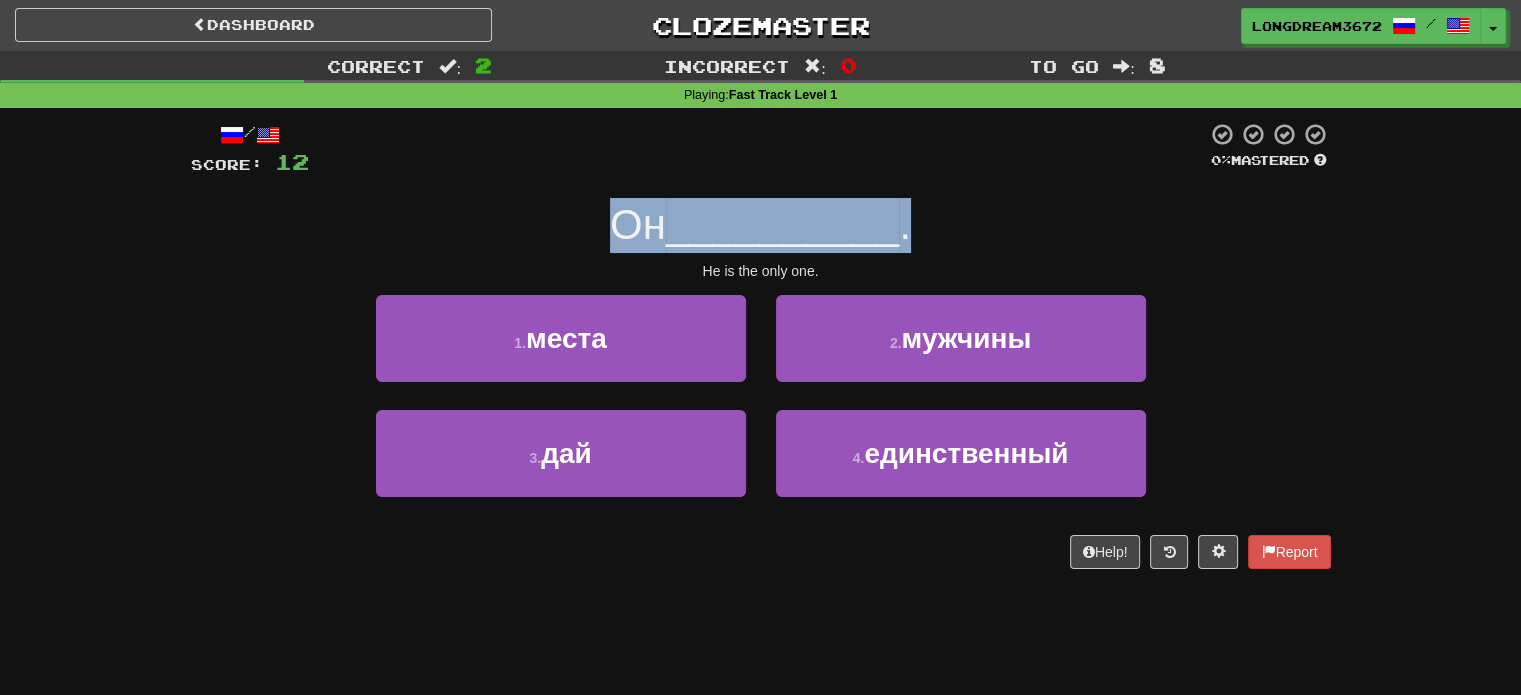 drag, startPoint x: 913, startPoint y: 239, endPoint x: 607, endPoint y: 231, distance: 306.10455 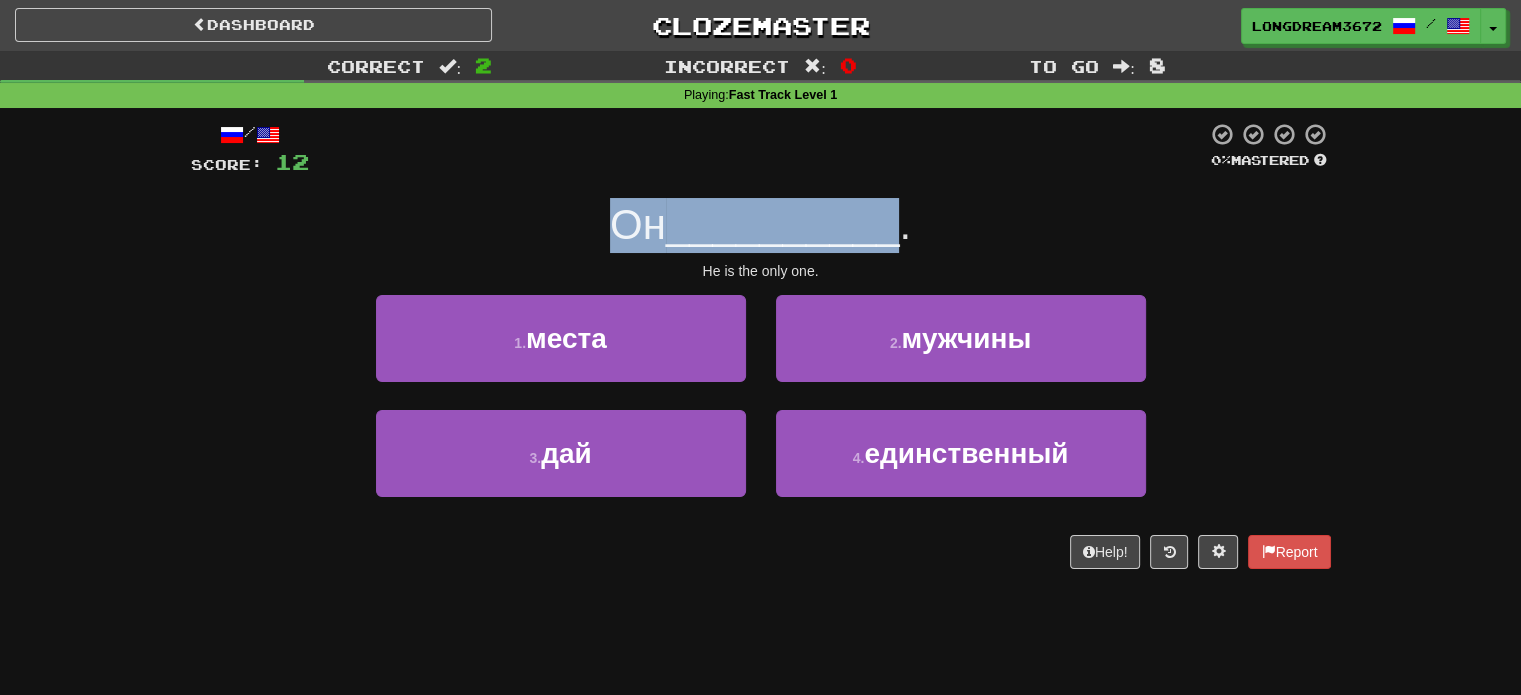 drag, startPoint x: 608, startPoint y: 231, endPoint x: 888, endPoint y: 229, distance: 280.00714 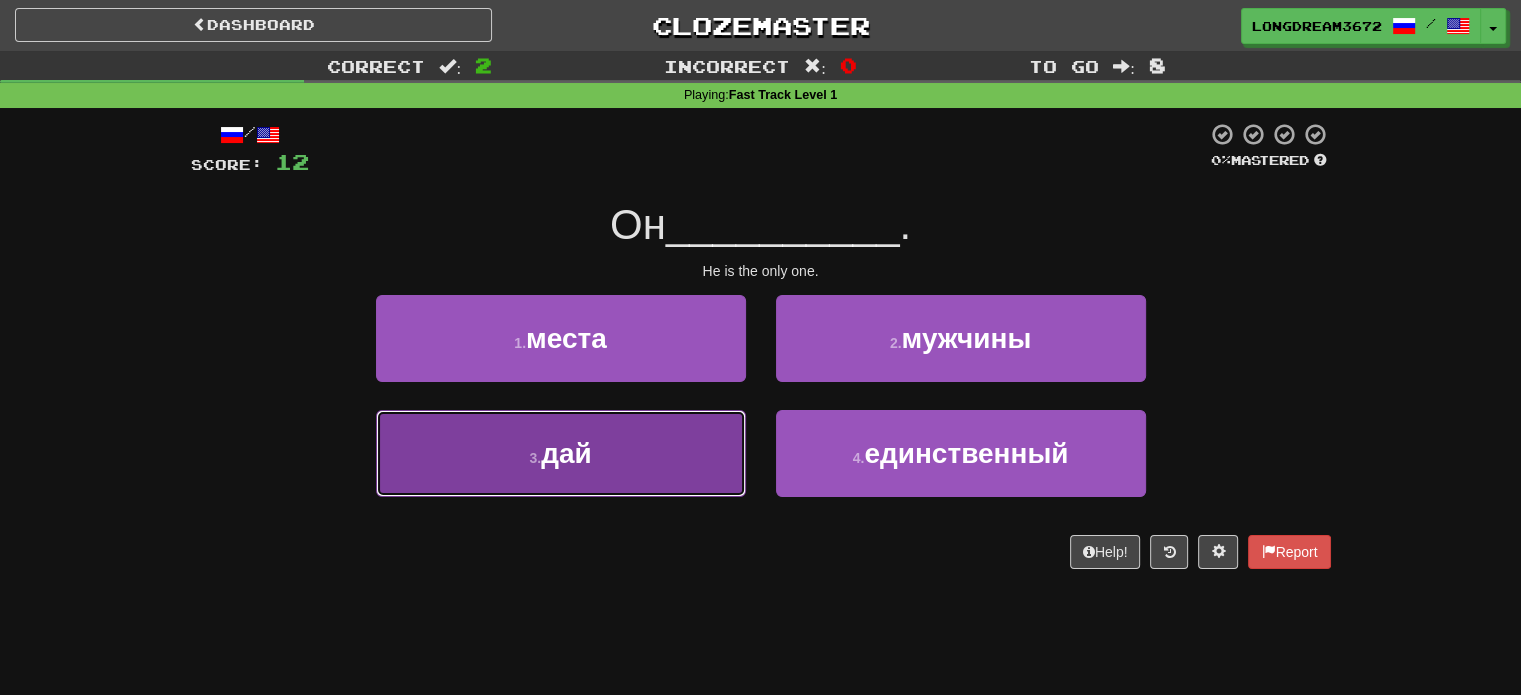 click on "3 .  дай" at bounding box center (561, 453) 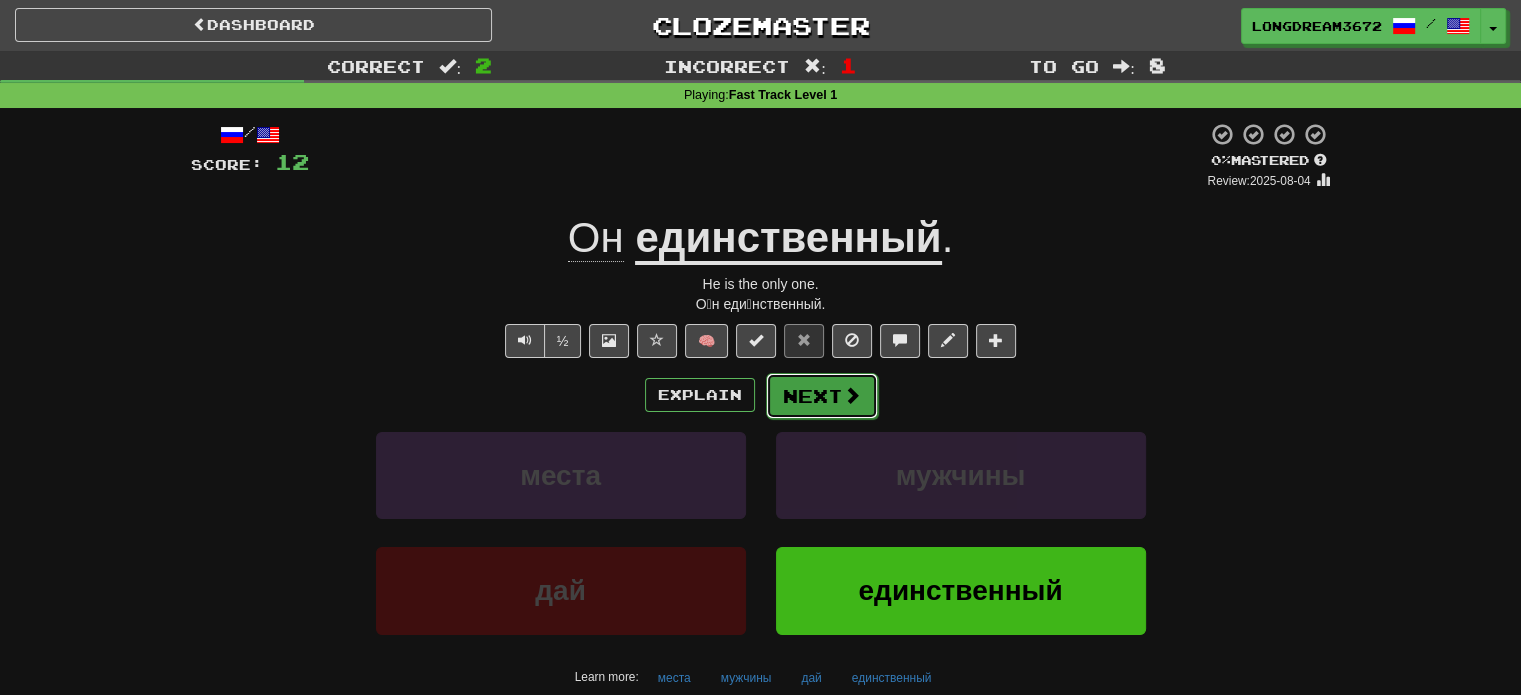 click on "Next" at bounding box center (822, 396) 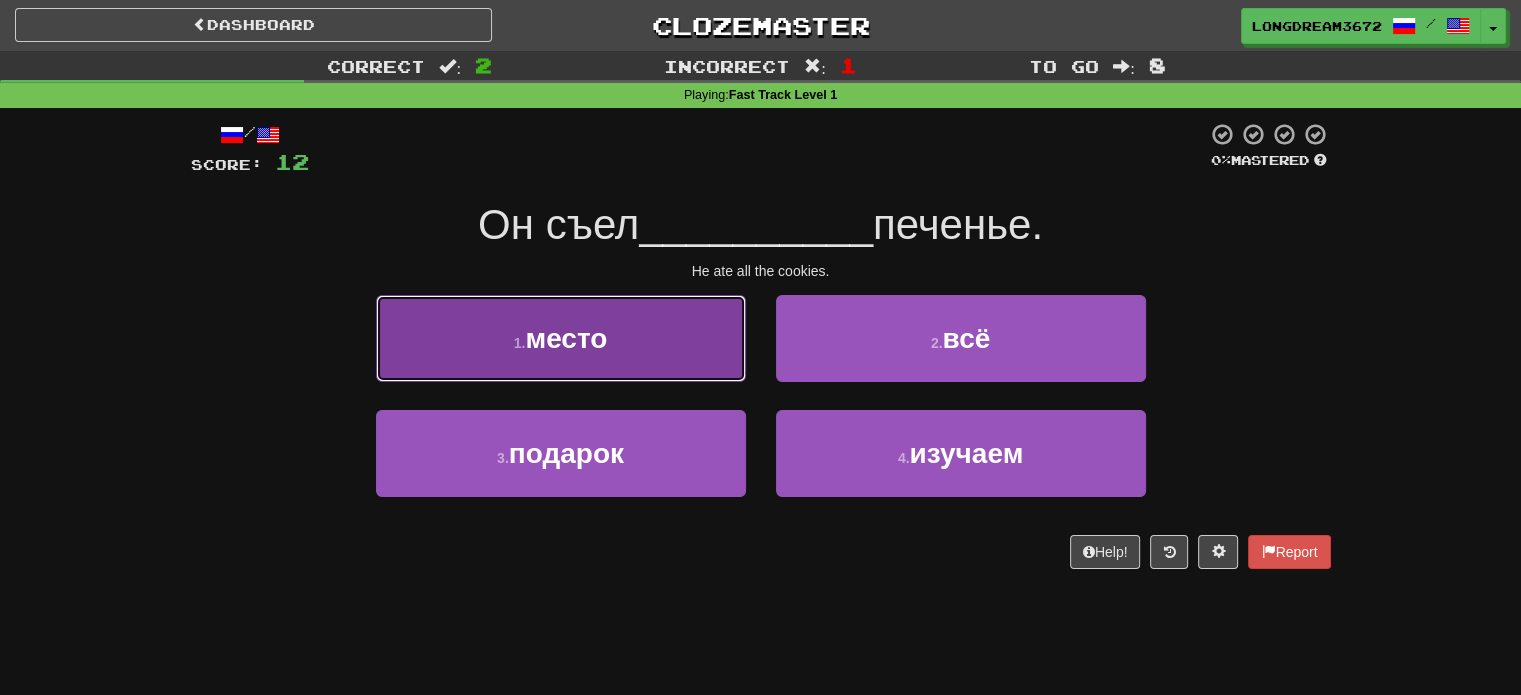click on "1 .  место" at bounding box center [561, 338] 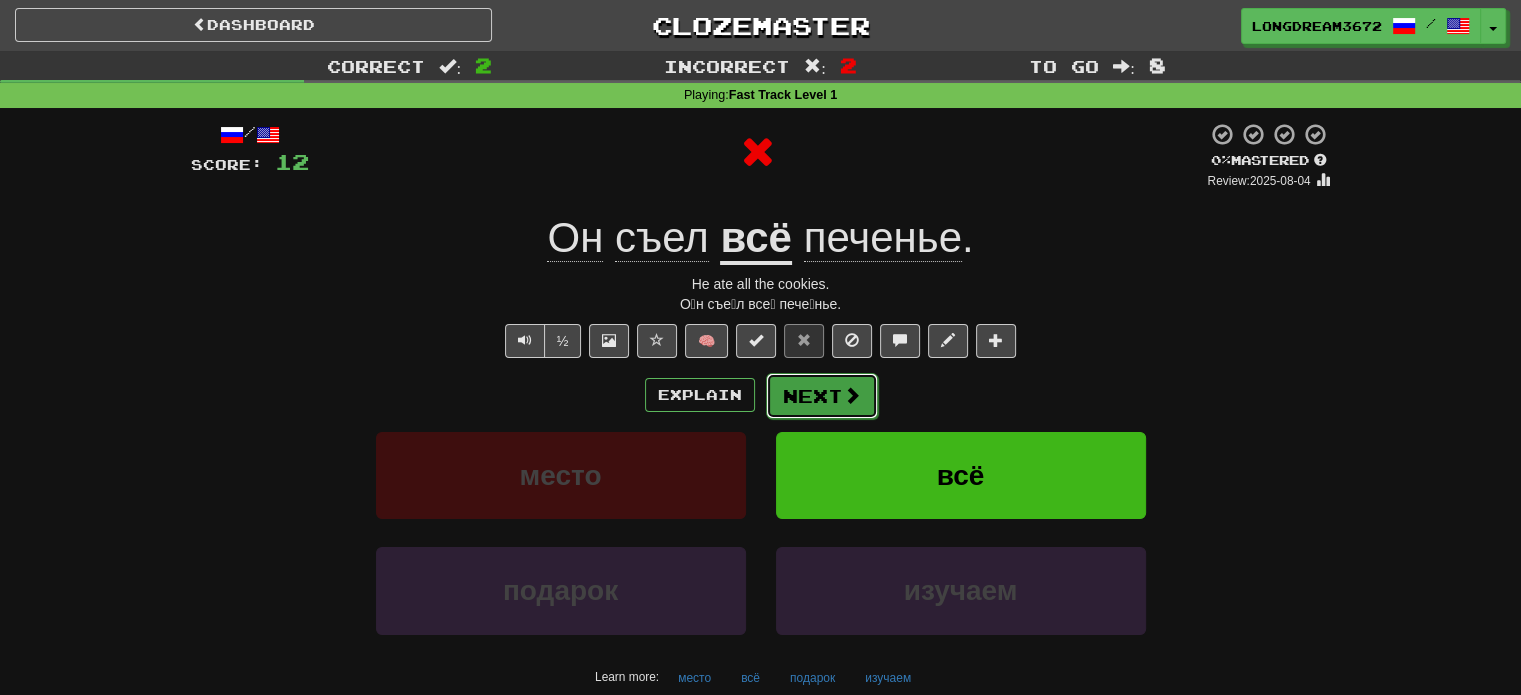 click at bounding box center [852, 395] 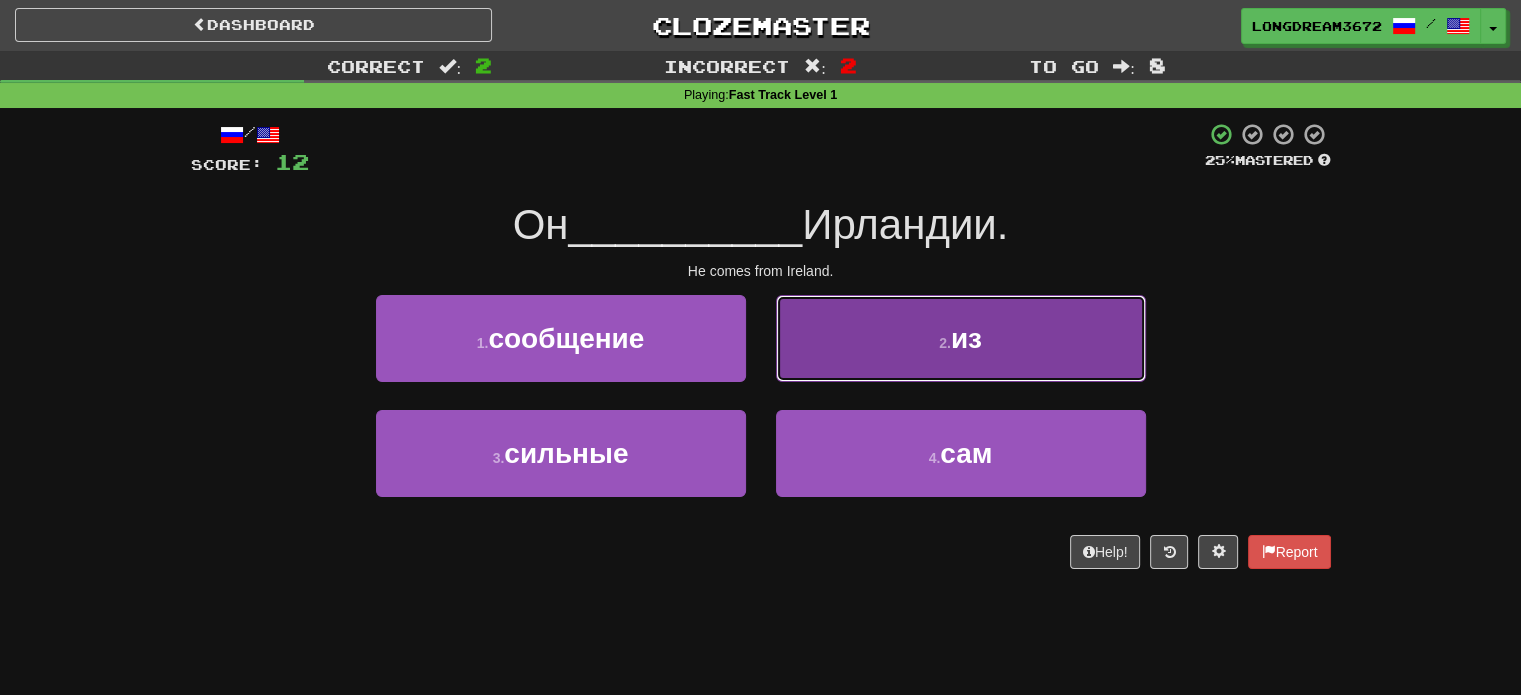 click on "2 .  из" at bounding box center (961, 338) 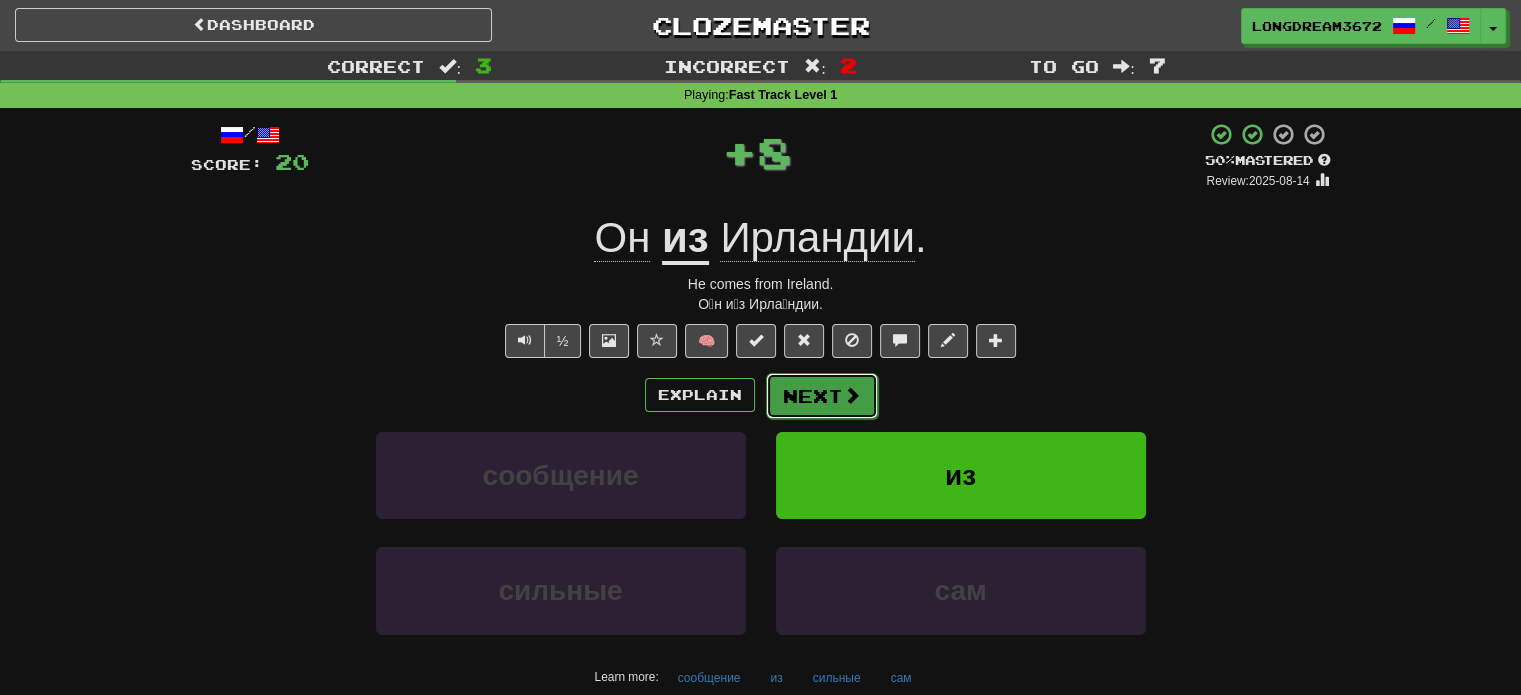 click on "Next" at bounding box center (822, 396) 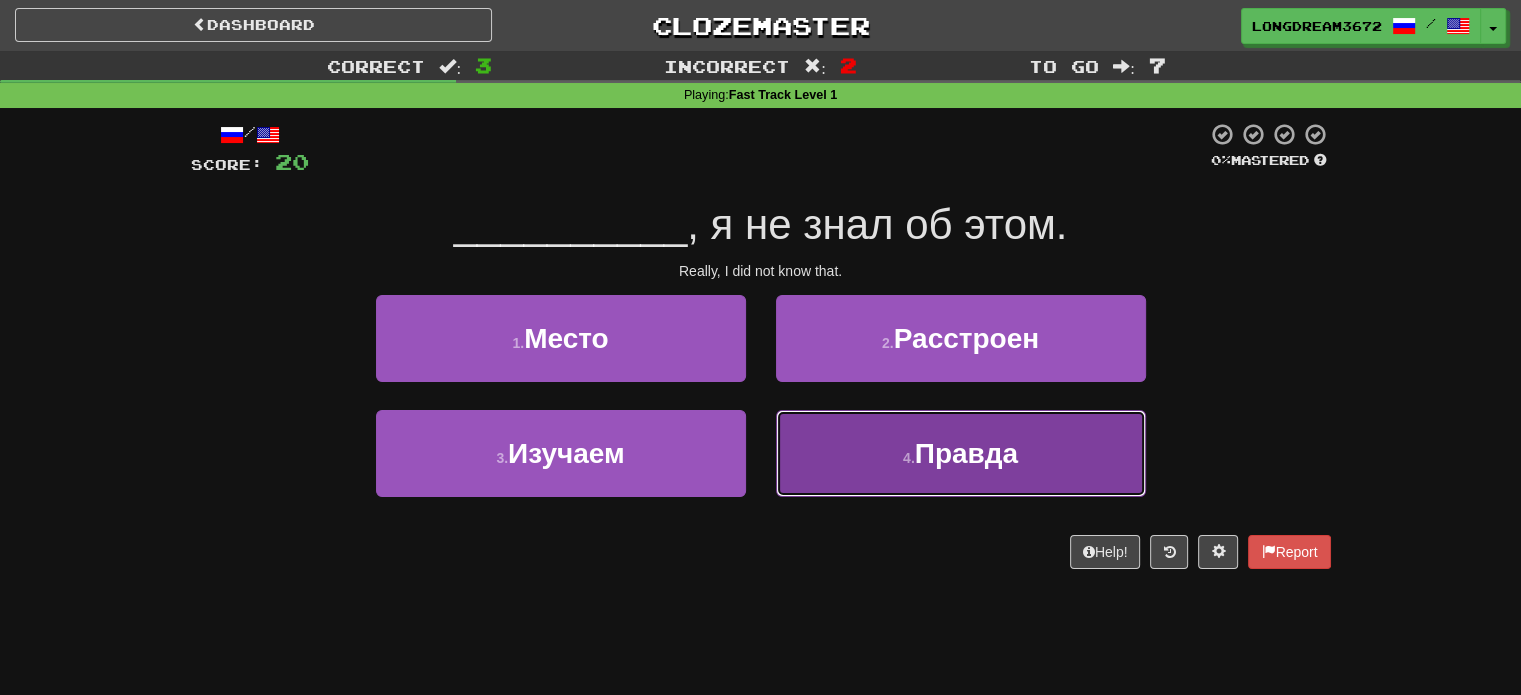 click on "4 .  Правда" at bounding box center (961, 453) 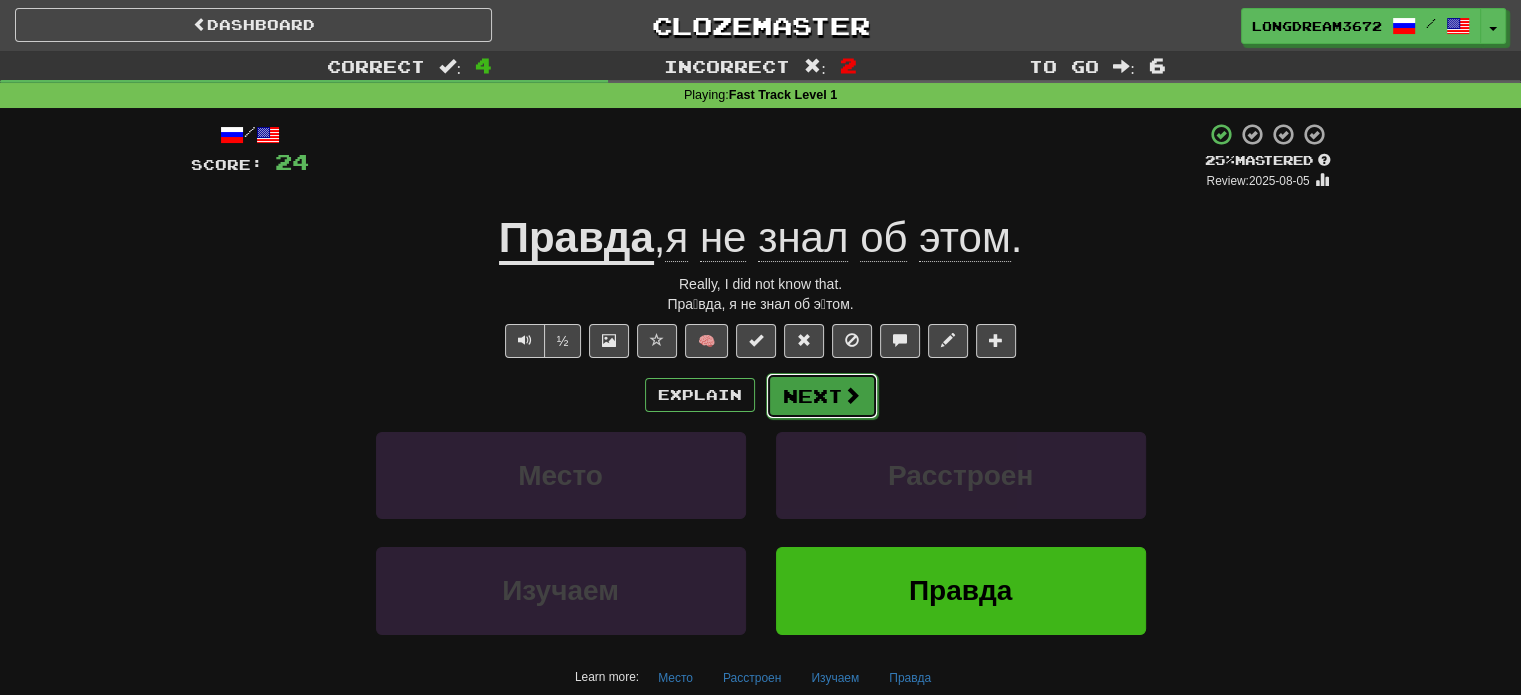click on "Next" at bounding box center (822, 396) 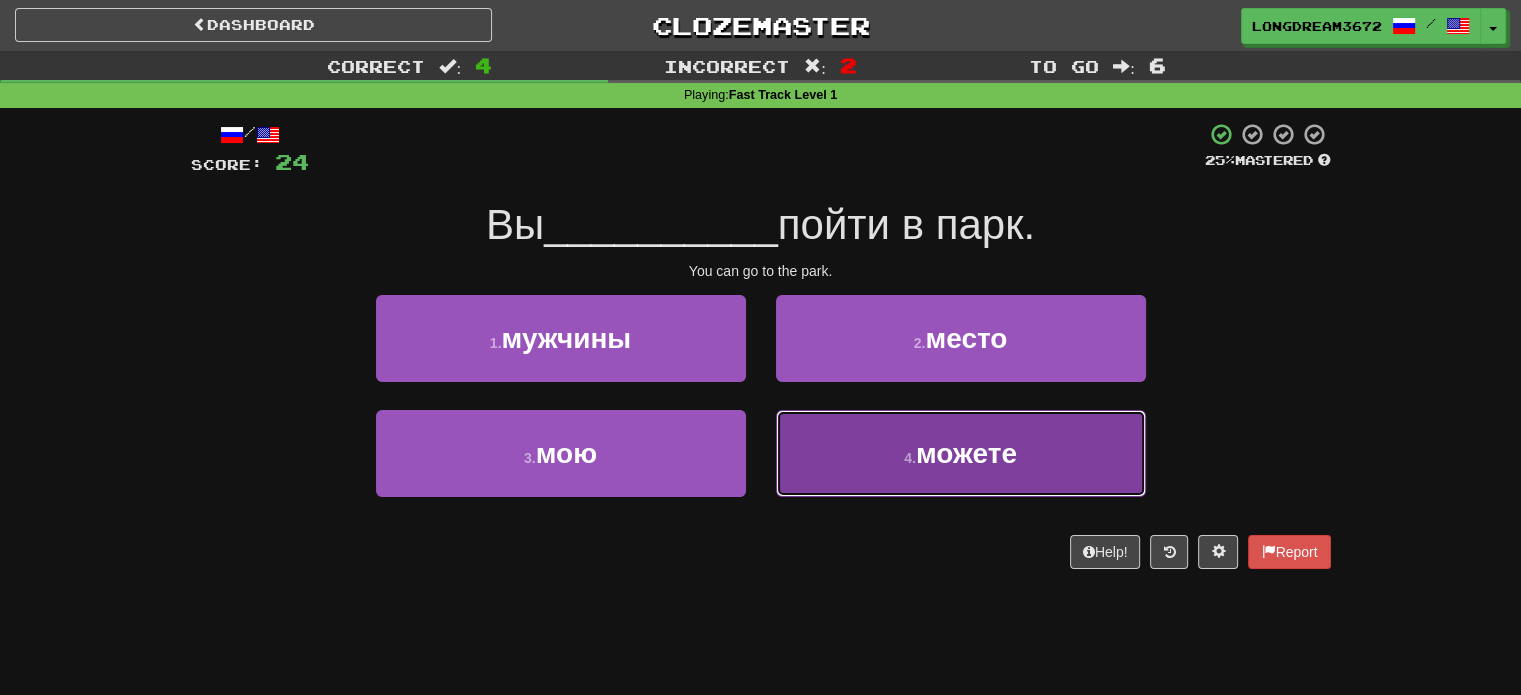 click on "4 .  можете" at bounding box center (961, 453) 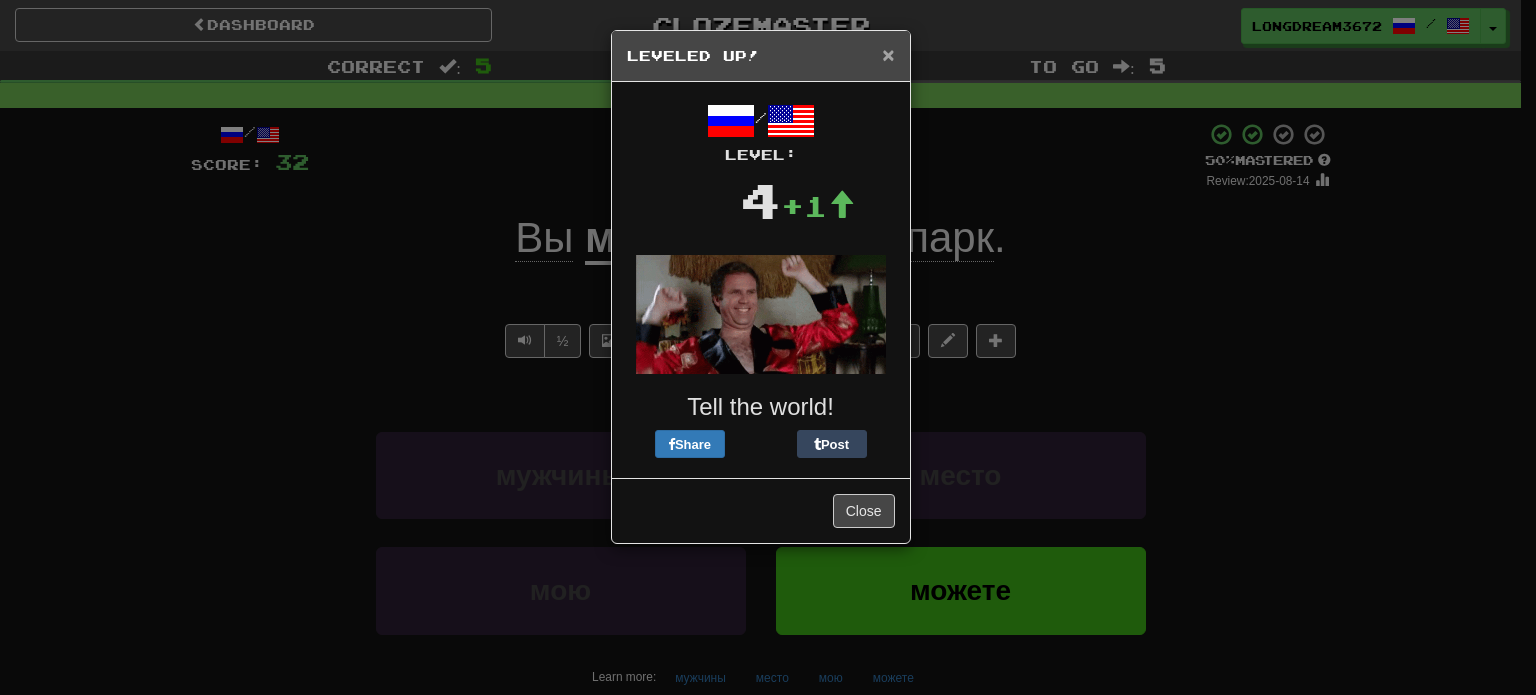 click on "×" at bounding box center [888, 54] 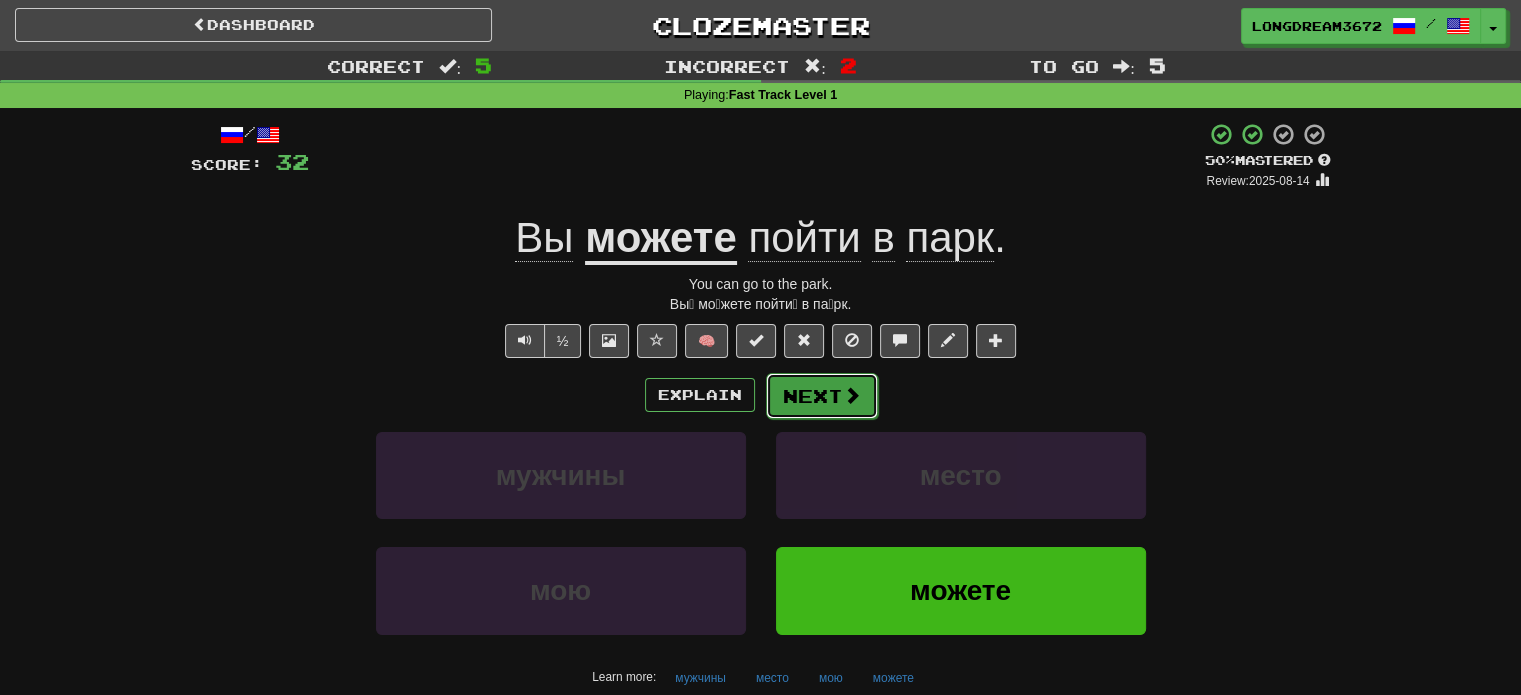 click at bounding box center (852, 395) 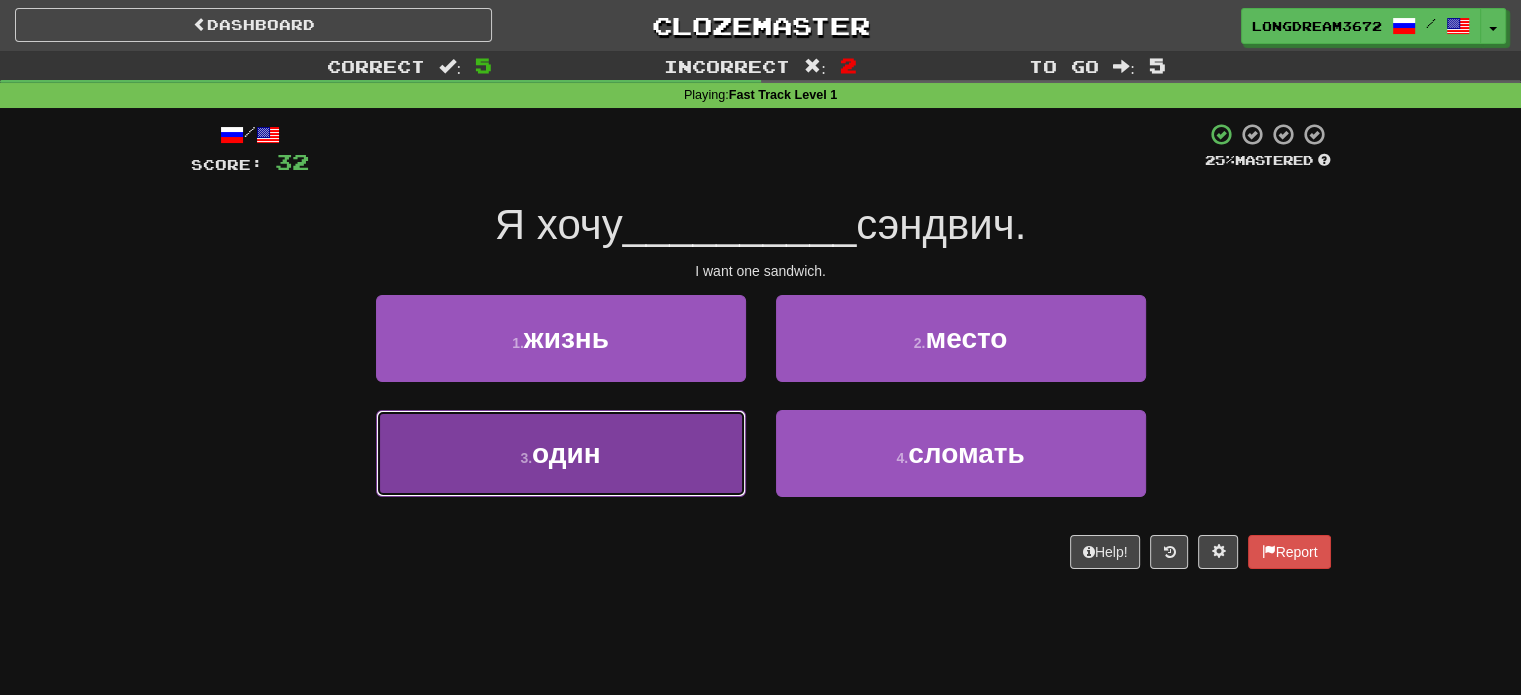 click on "3 .  один" at bounding box center [561, 453] 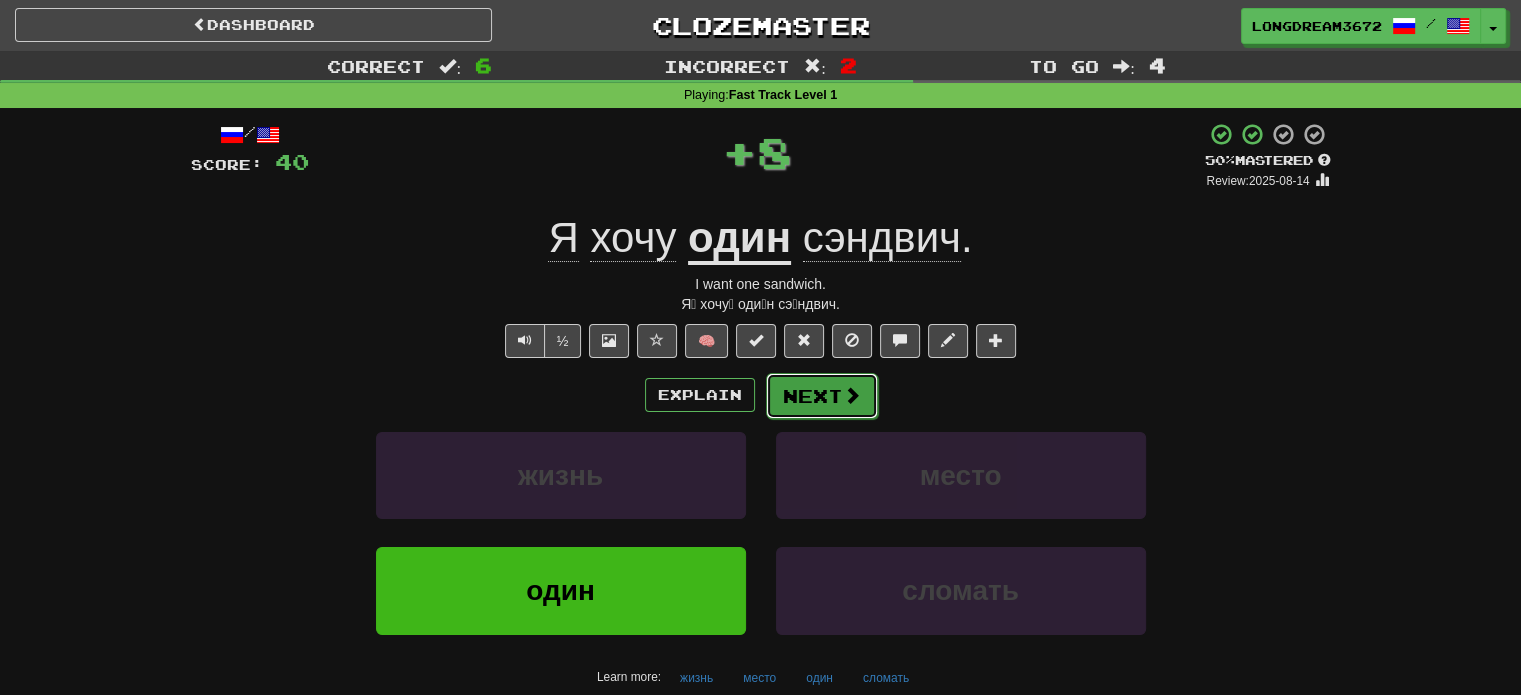 click on "Next" at bounding box center [822, 396] 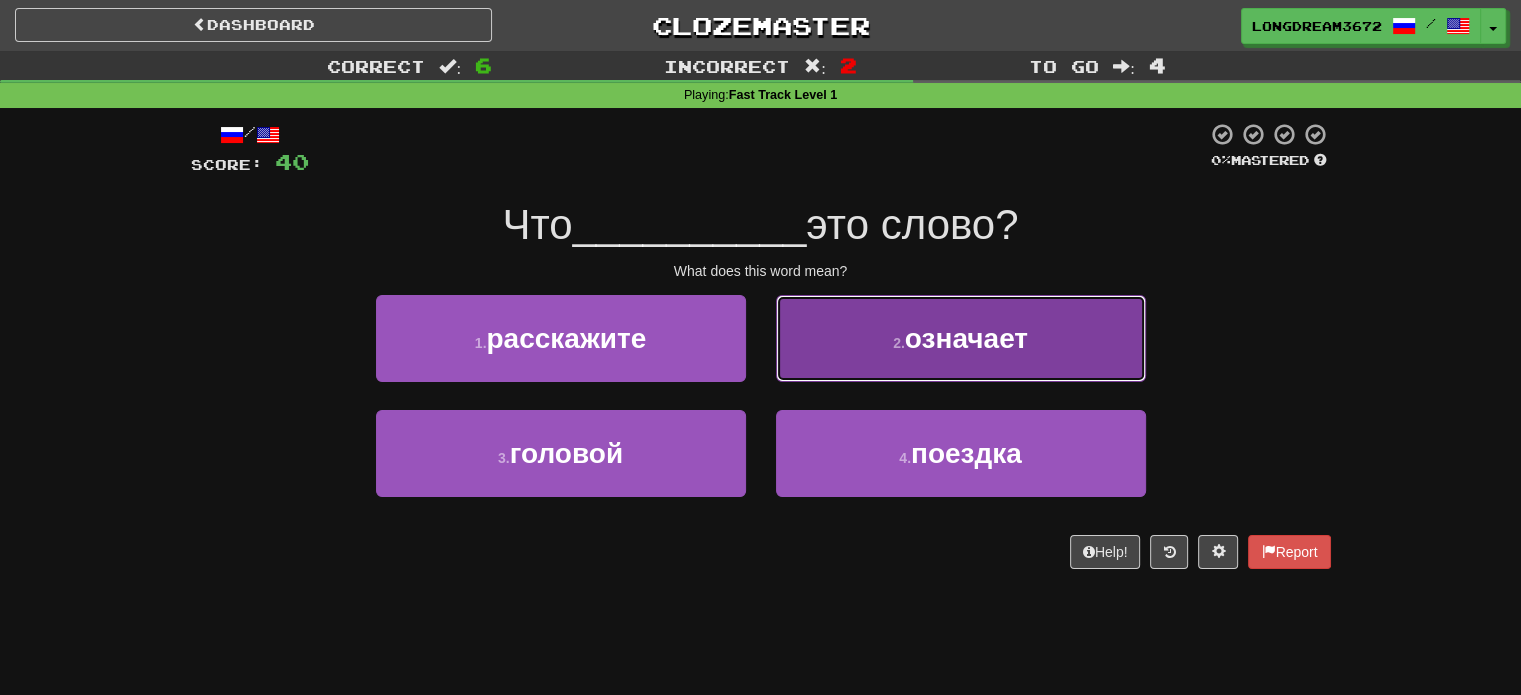 click on "2 .  означает" at bounding box center (961, 338) 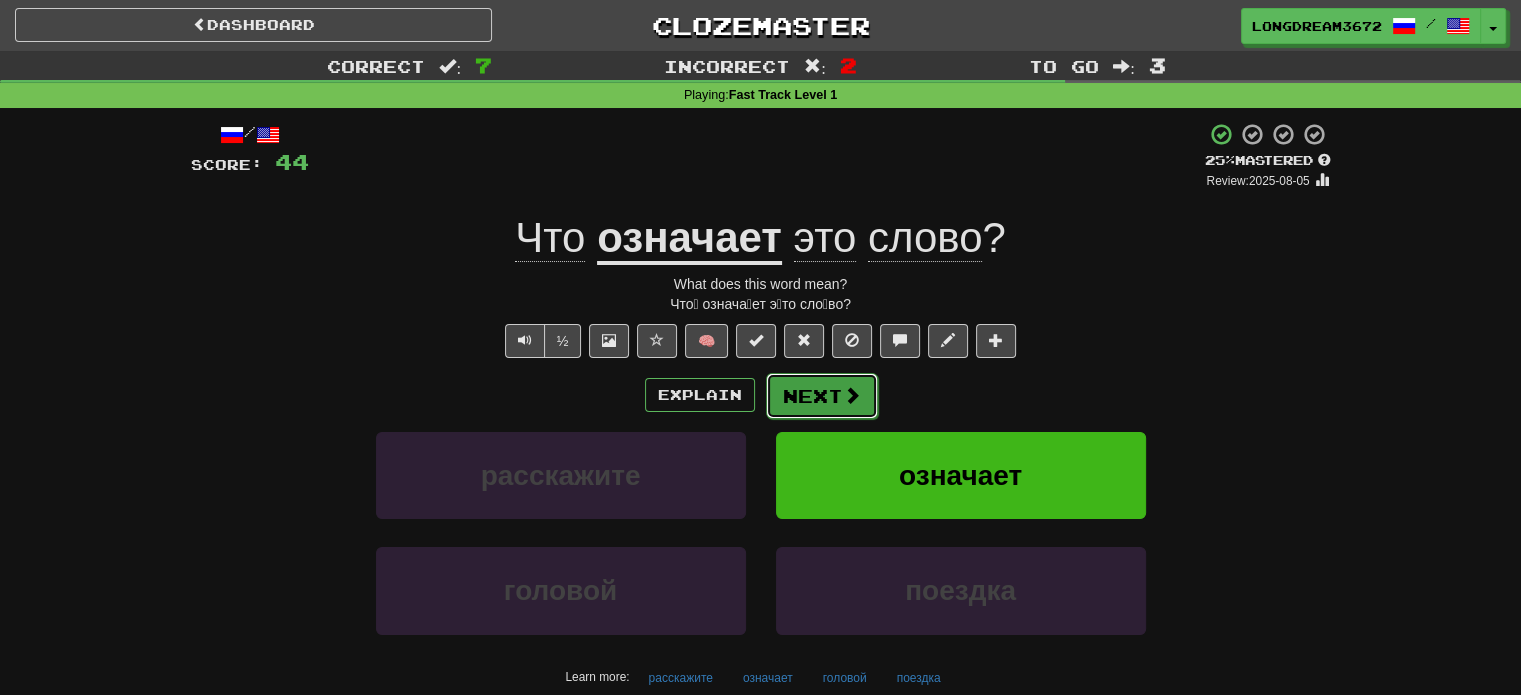 click on "Next" at bounding box center [822, 396] 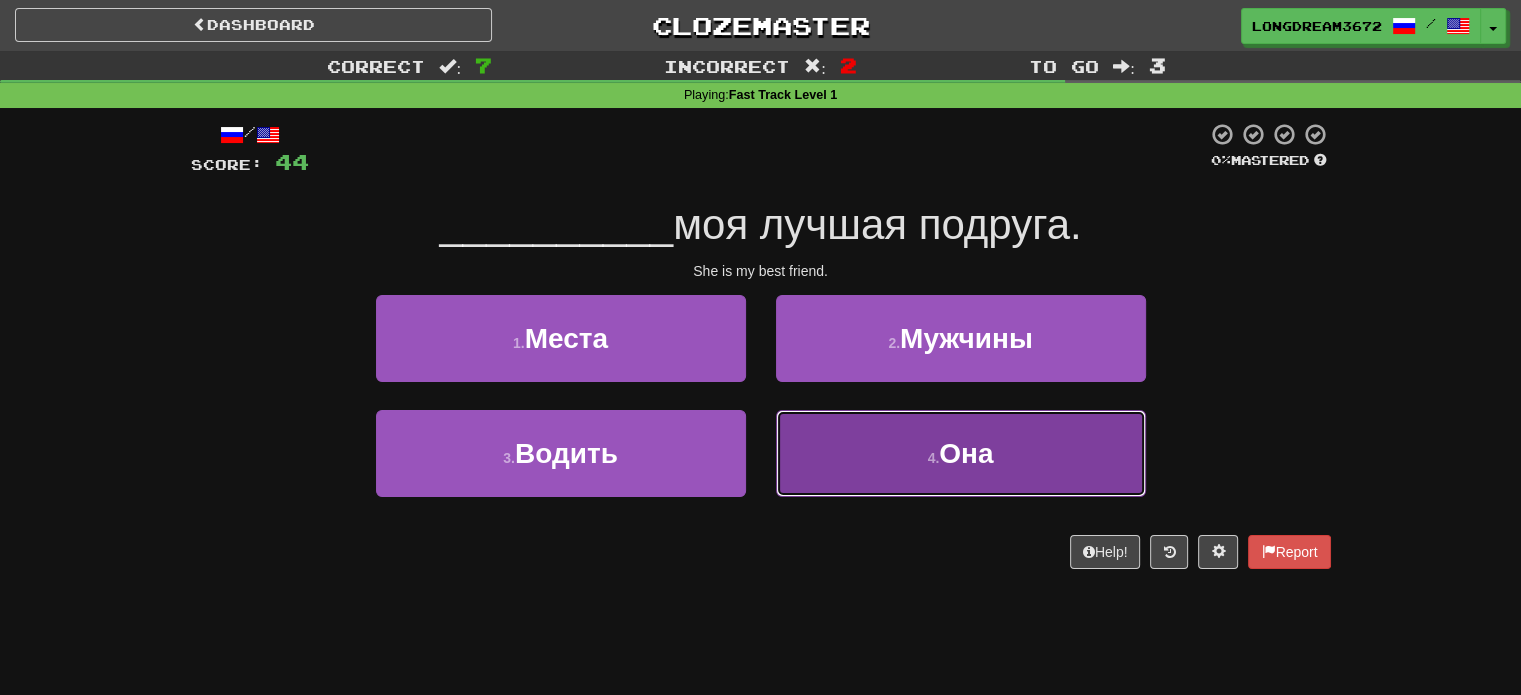 click on "4 .  Она" at bounding box center (961, 453) 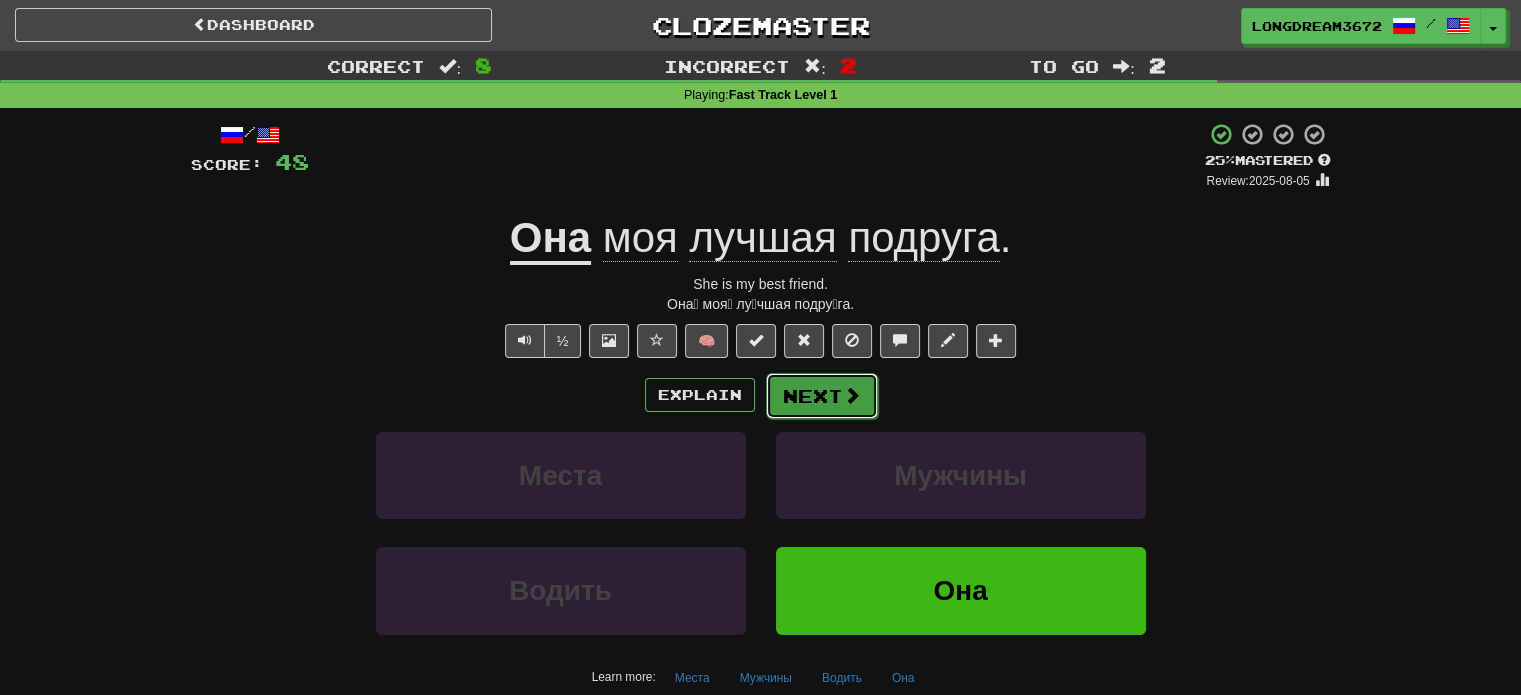 click on "Next" at bounding box center [822, 396] 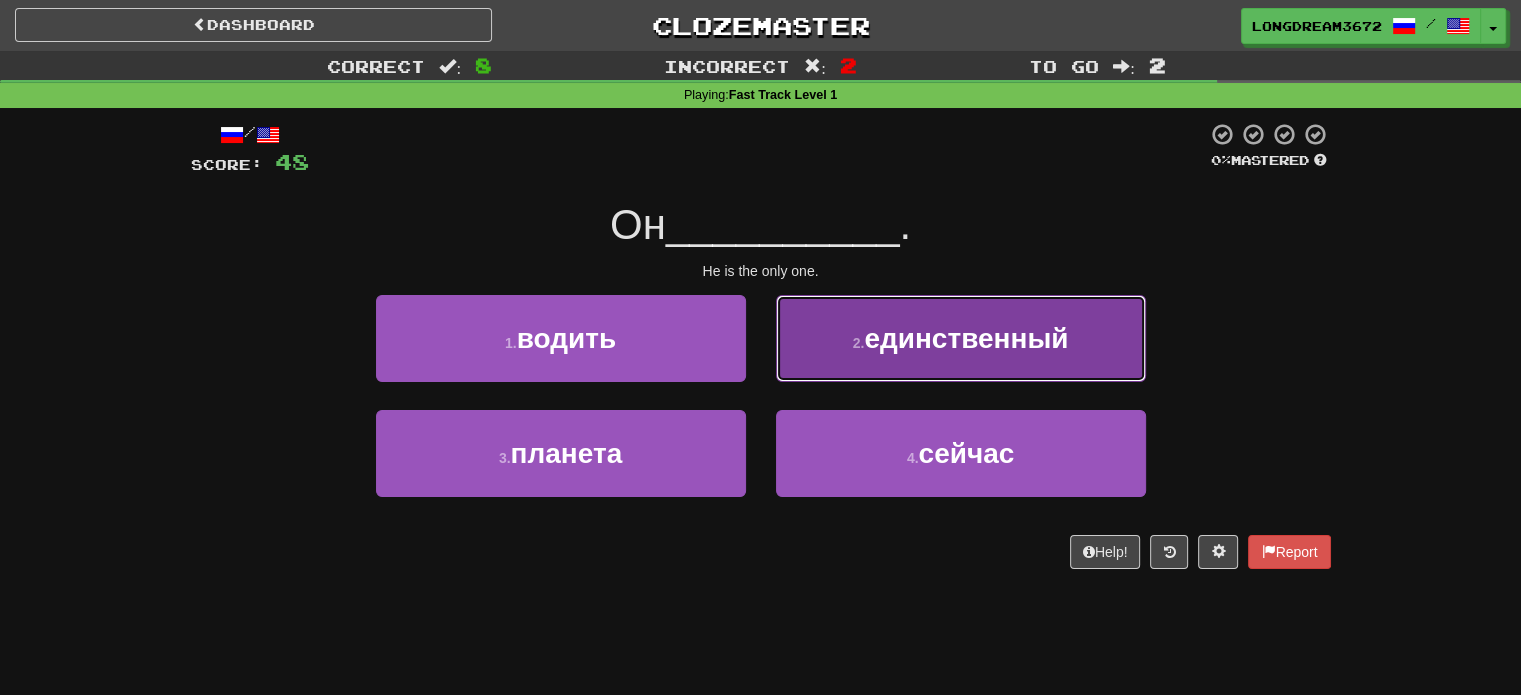 click on "2 .  единственный" at bounding box center [961, 338] 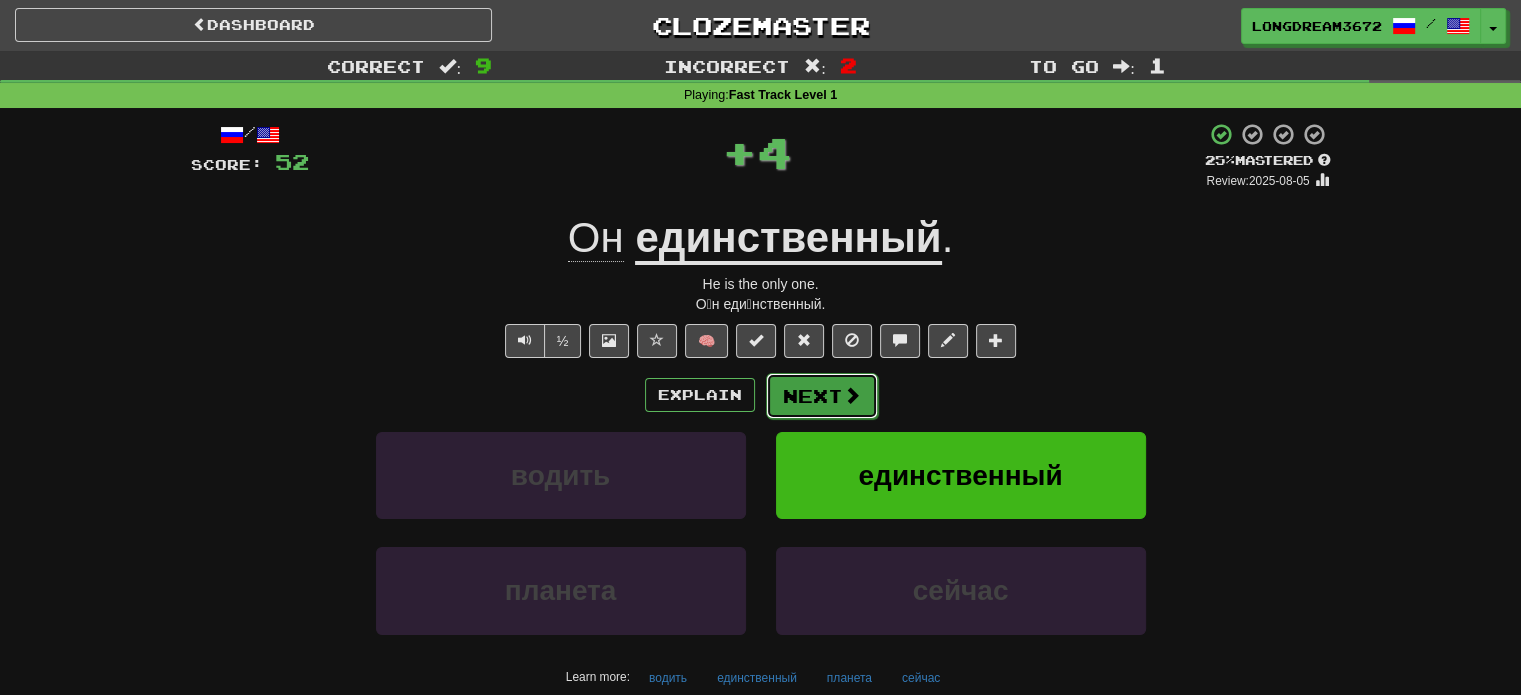 click on "Next" at bounding box center (822, 396) 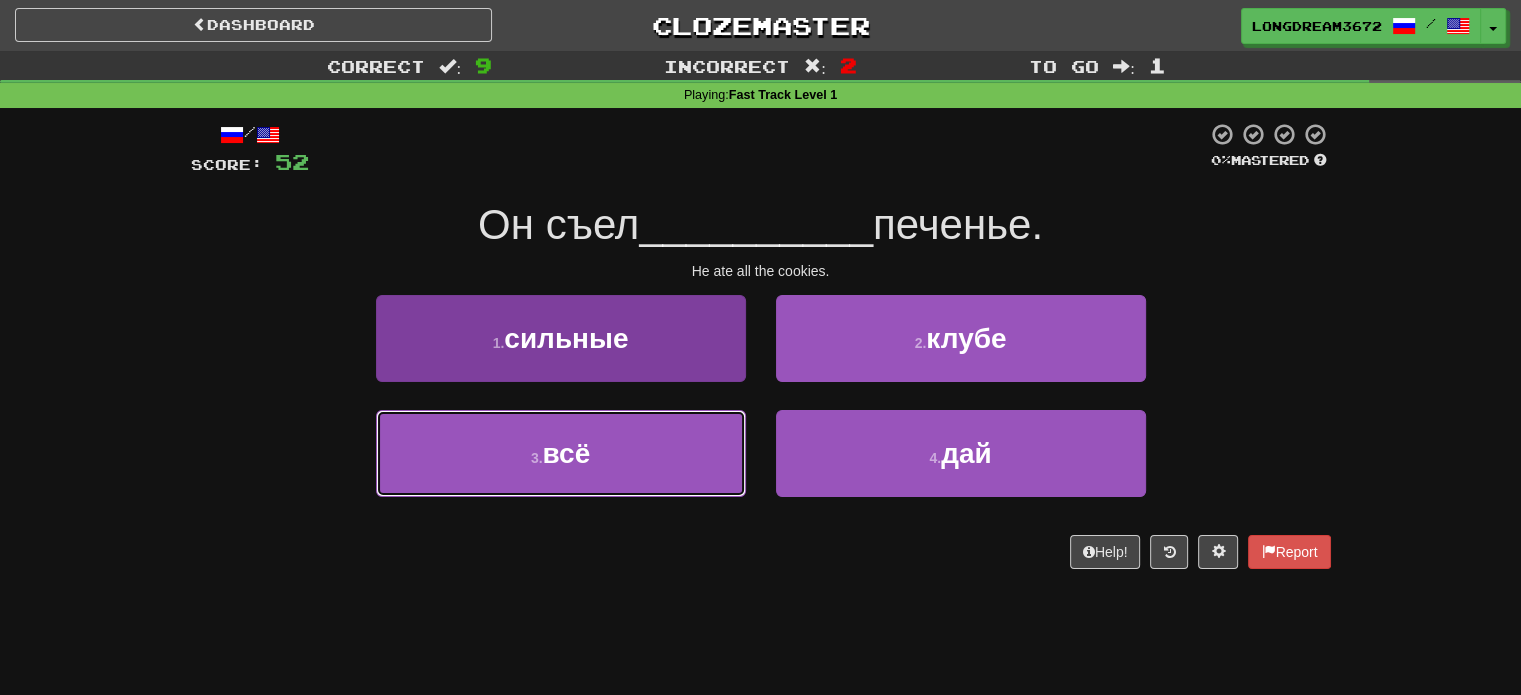 click on "3 .  всё" at bounding box center (561, 453) 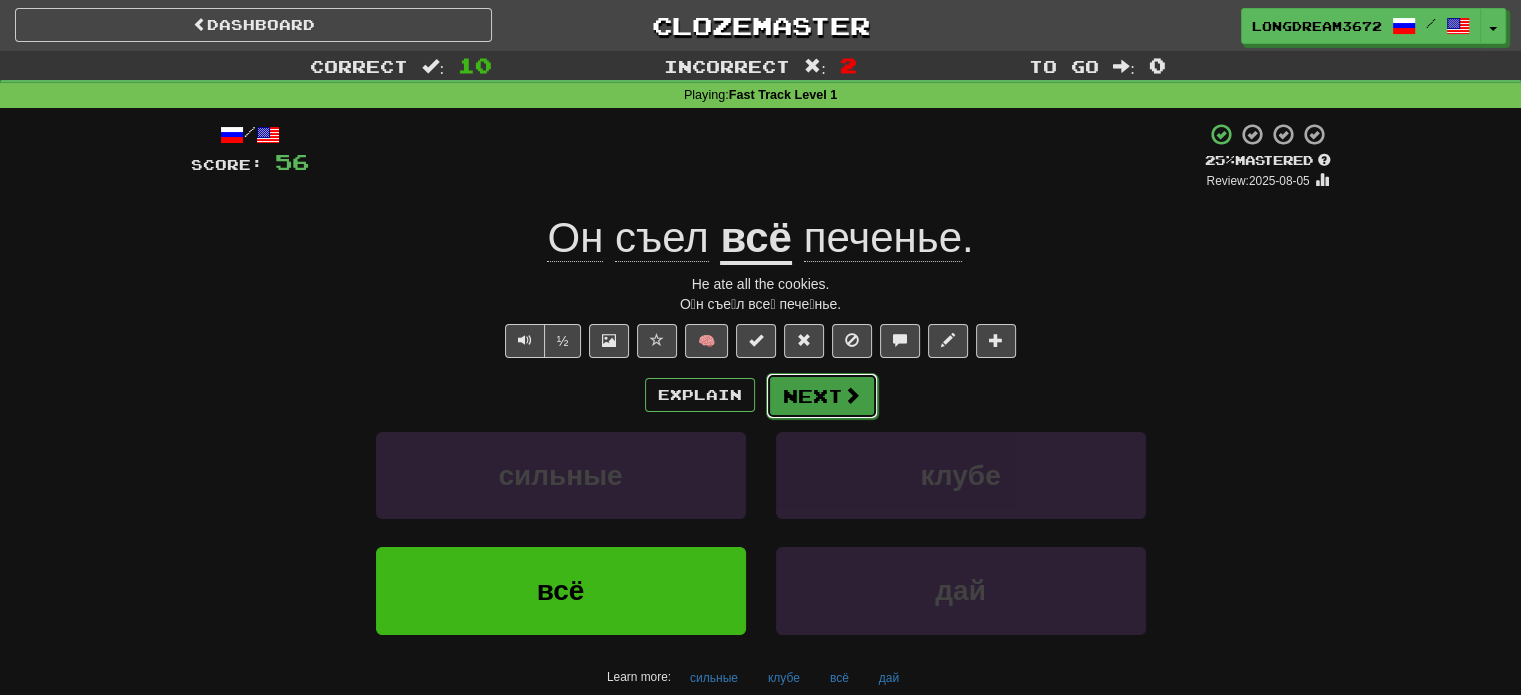 click on "Next" at bounding box center (822, 396) 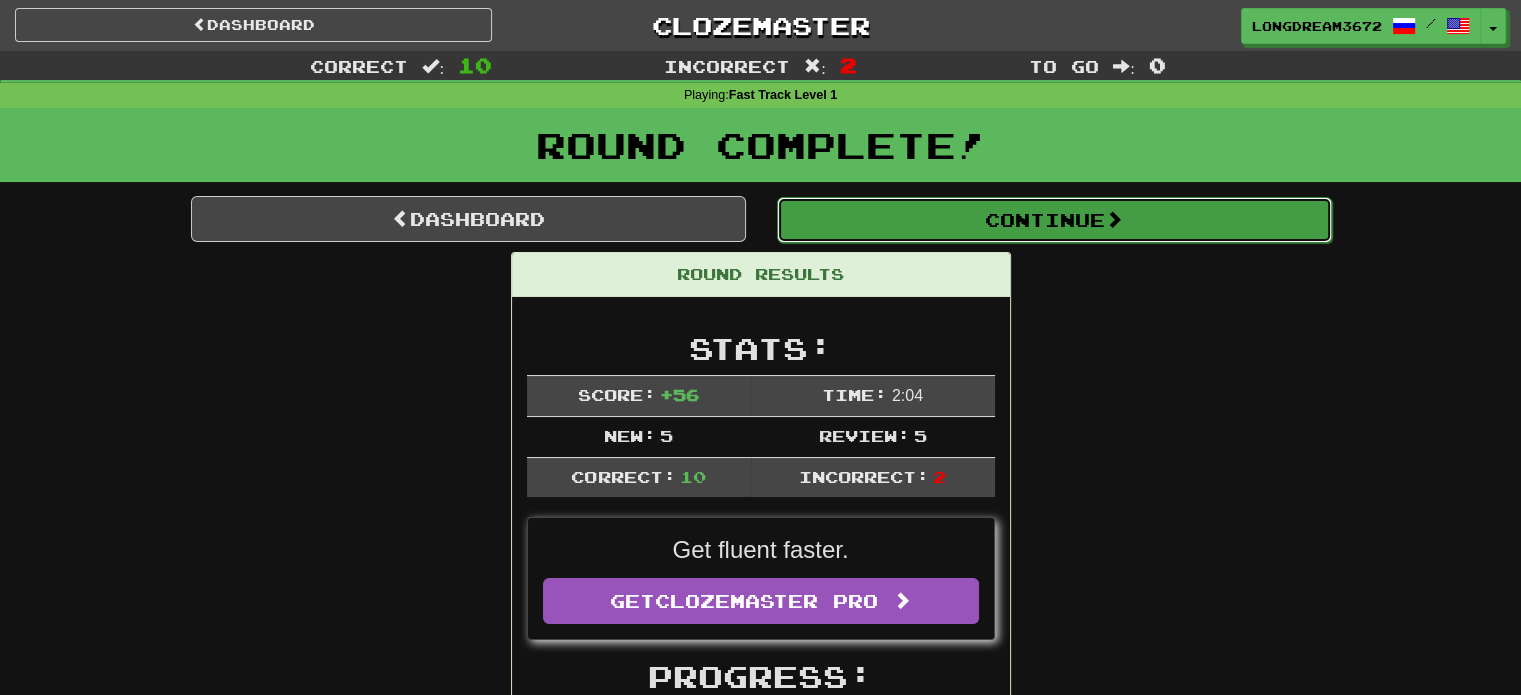 click on "Continue" at bounding box center (1054, 220) 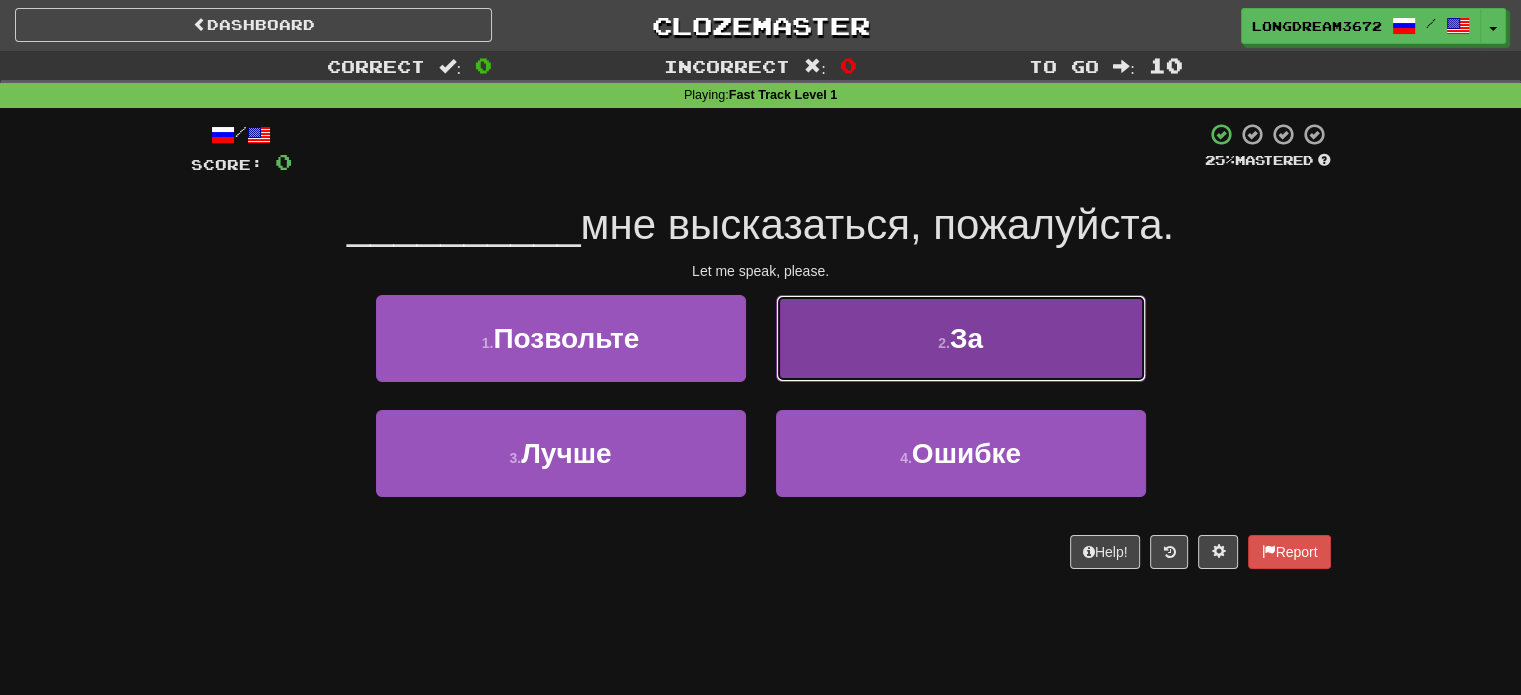 click on "2 .  За" at bounding box center (961, 338) 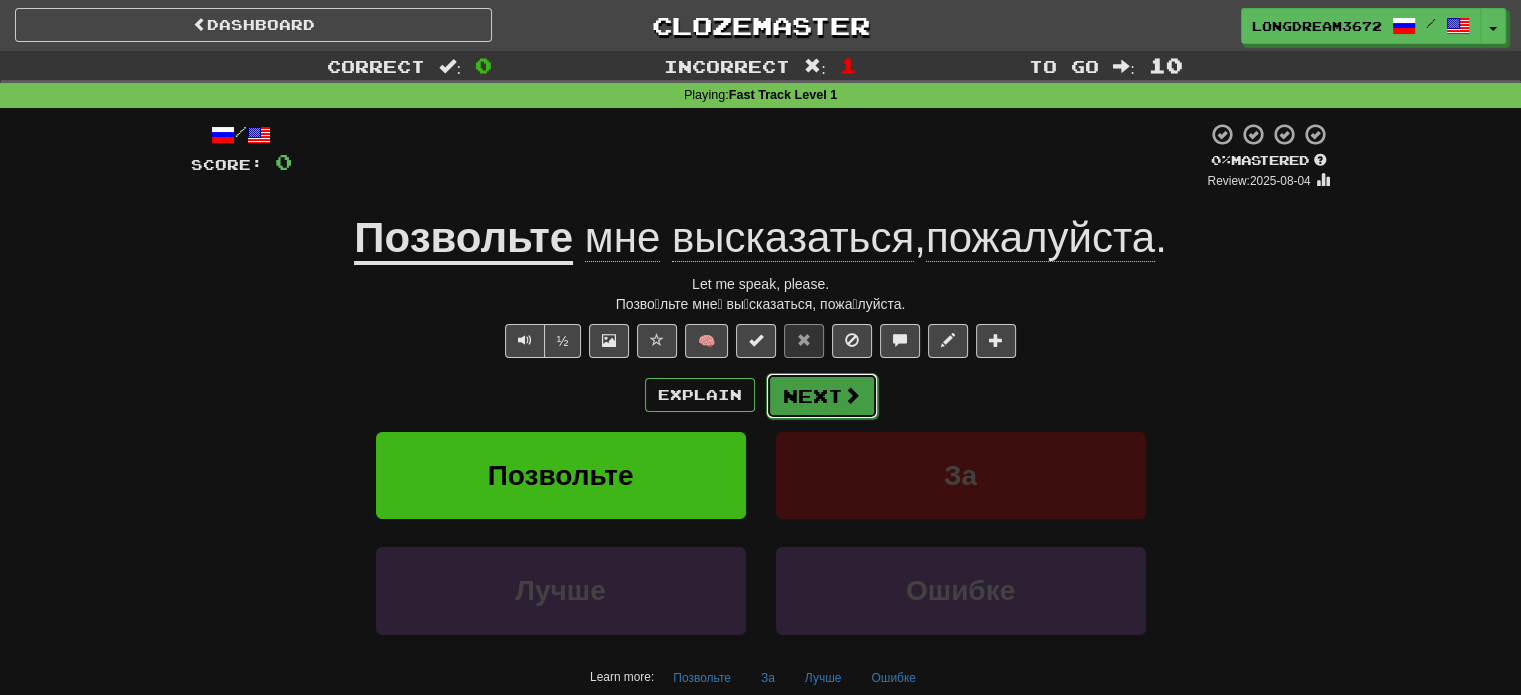 click on "Next" at bounding box center (822, 396) 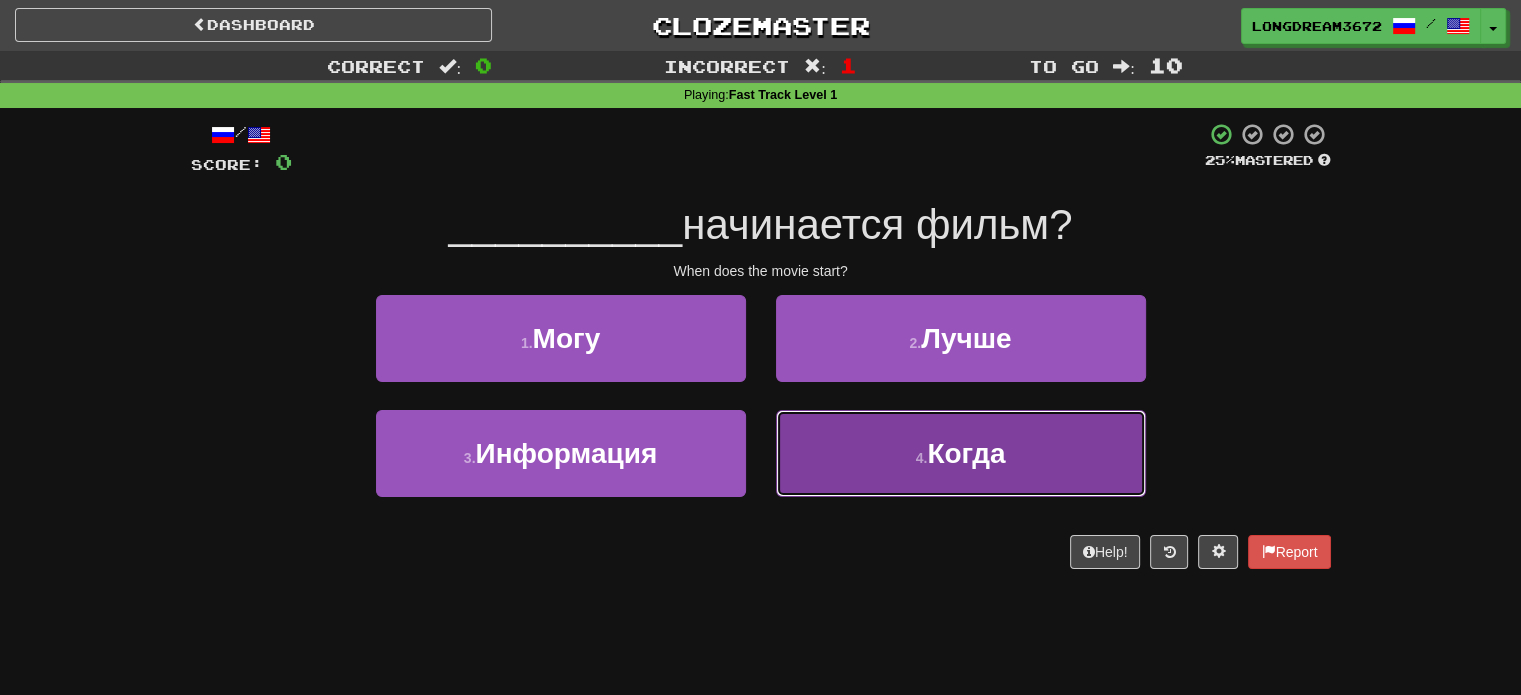 click on "4 .  Когда" at bounding box center (961, 453) 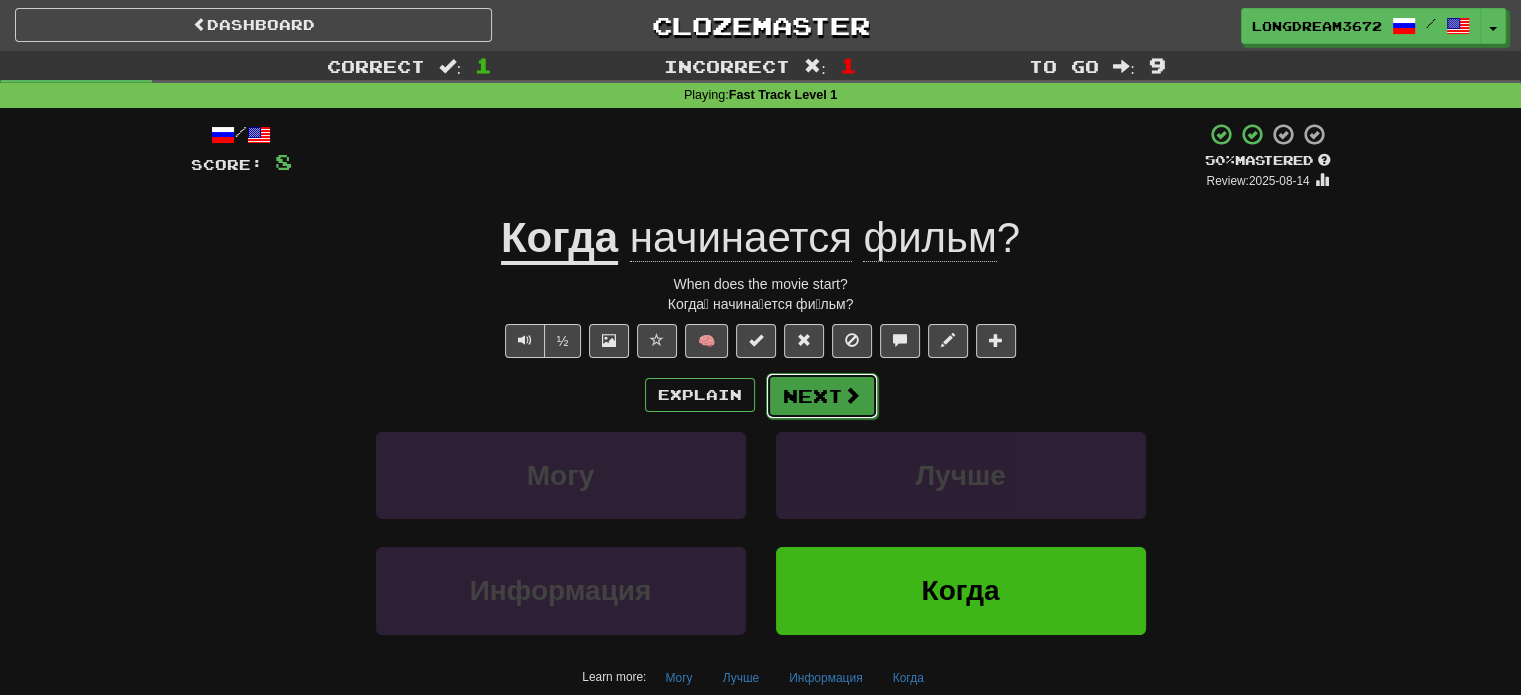 click on "Next" at bounding box center [822, 396] 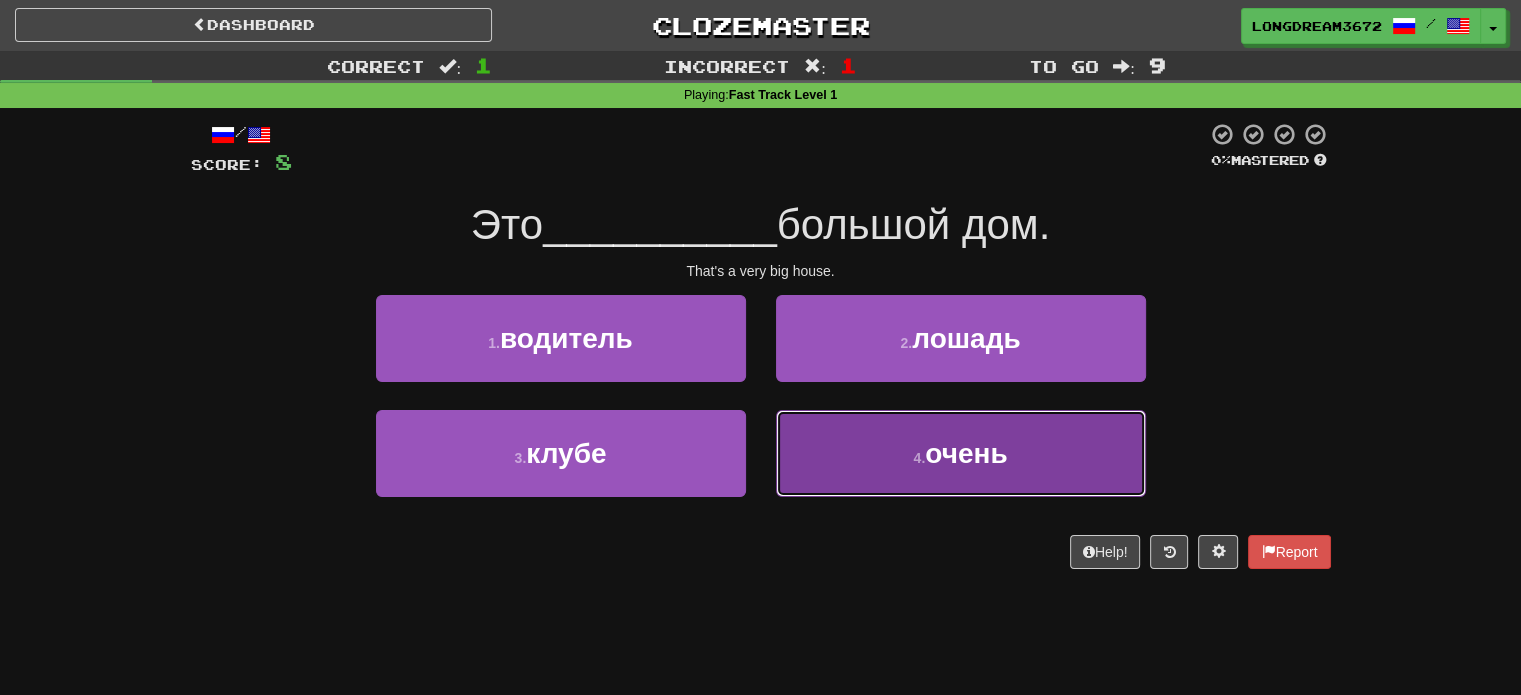 click on "4 .  очень" at bounding box center [961, 453] 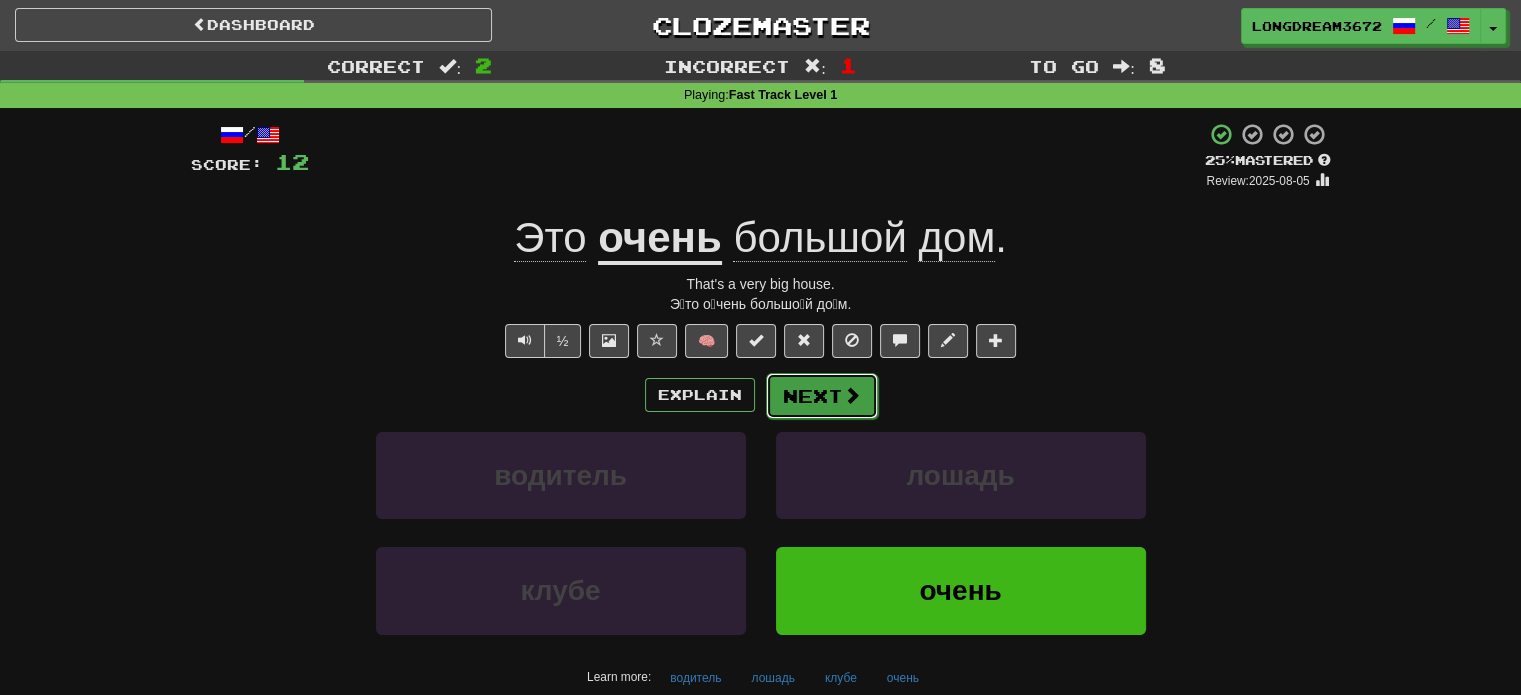 click at bounding box center [852, 395] 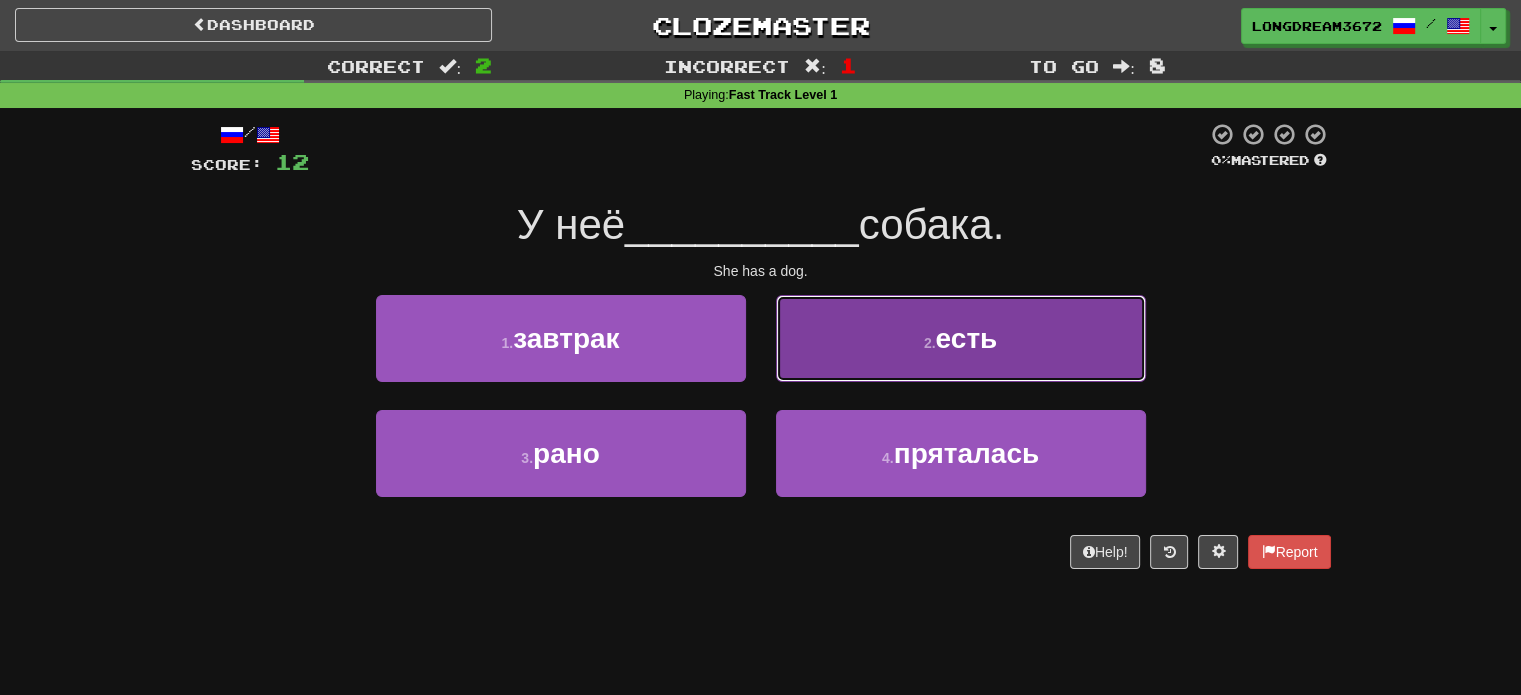 click on "2 .  есть" at bounding box center [961, 338] 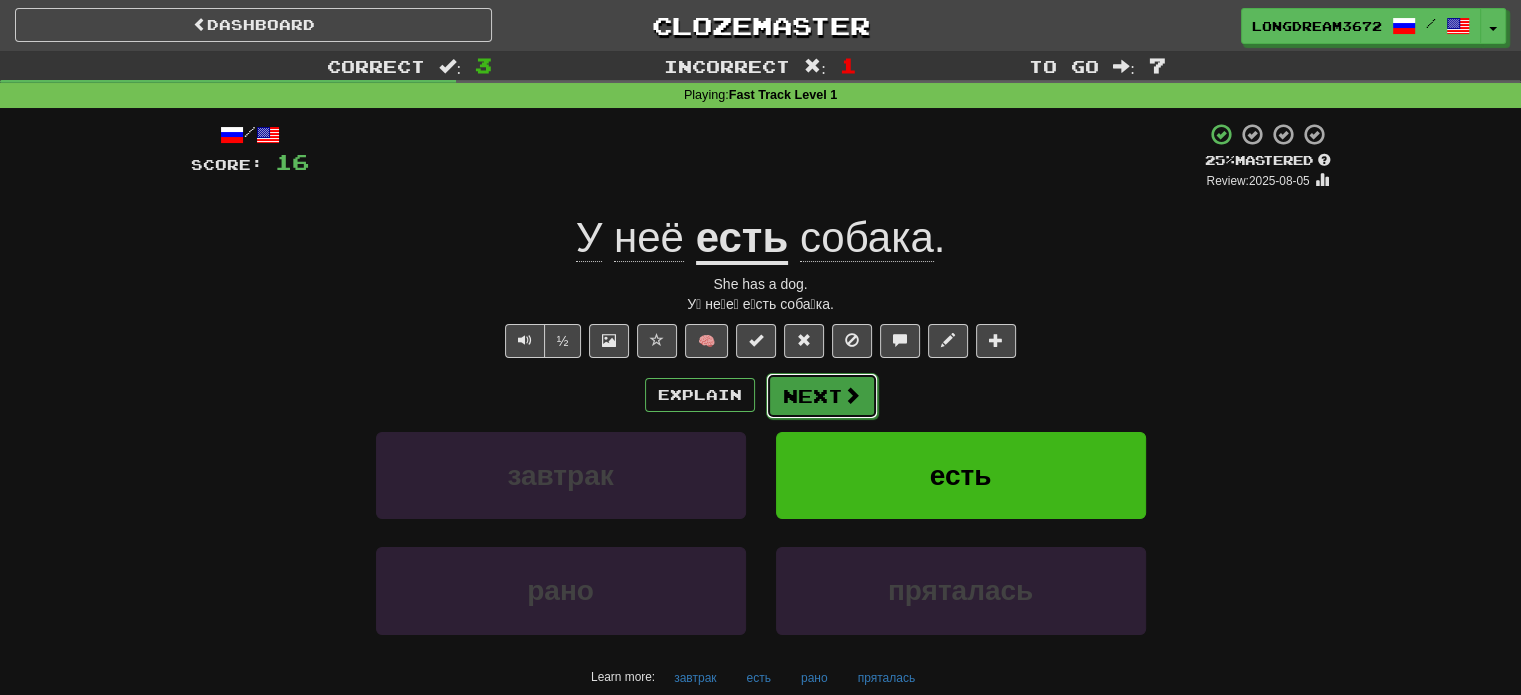 click on "Next" at bounding box center [822, 396] 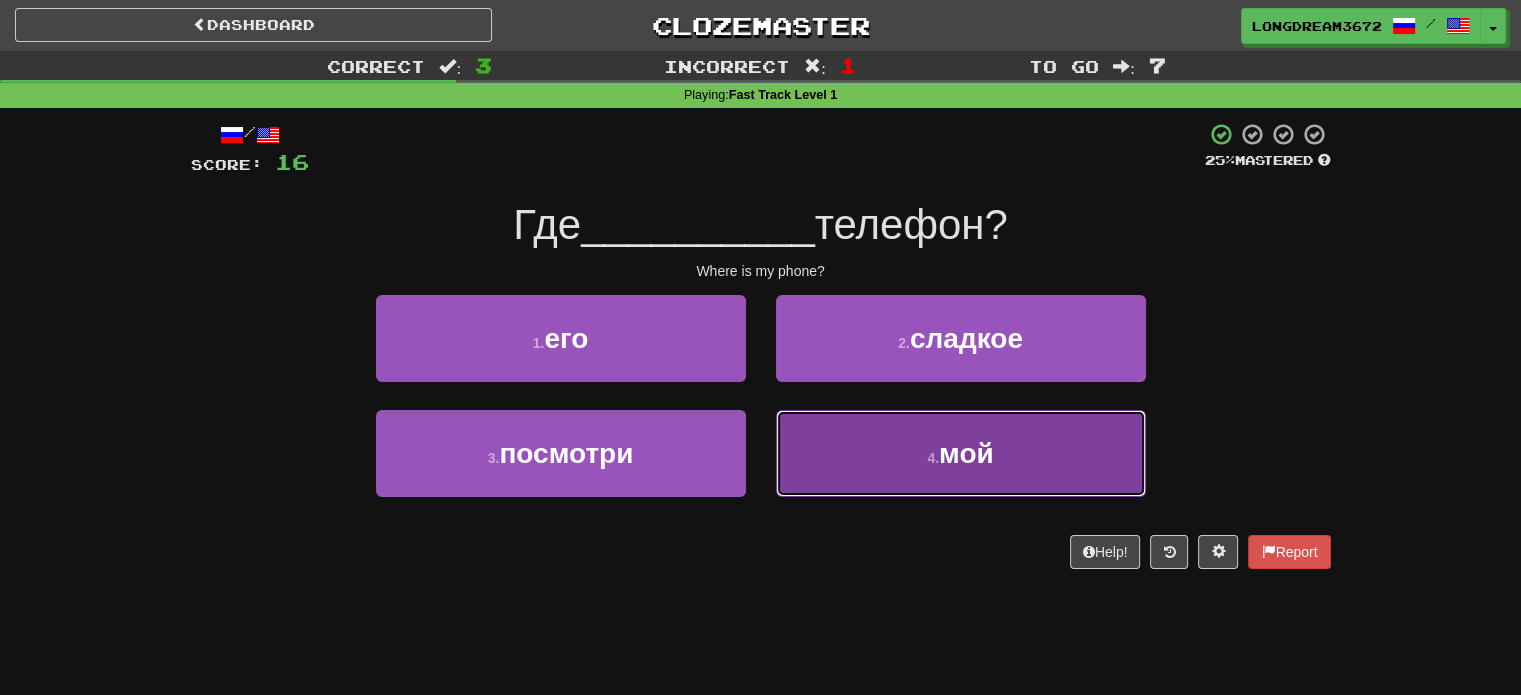 click on "4 .  мой" at bounding box center [961, 453] 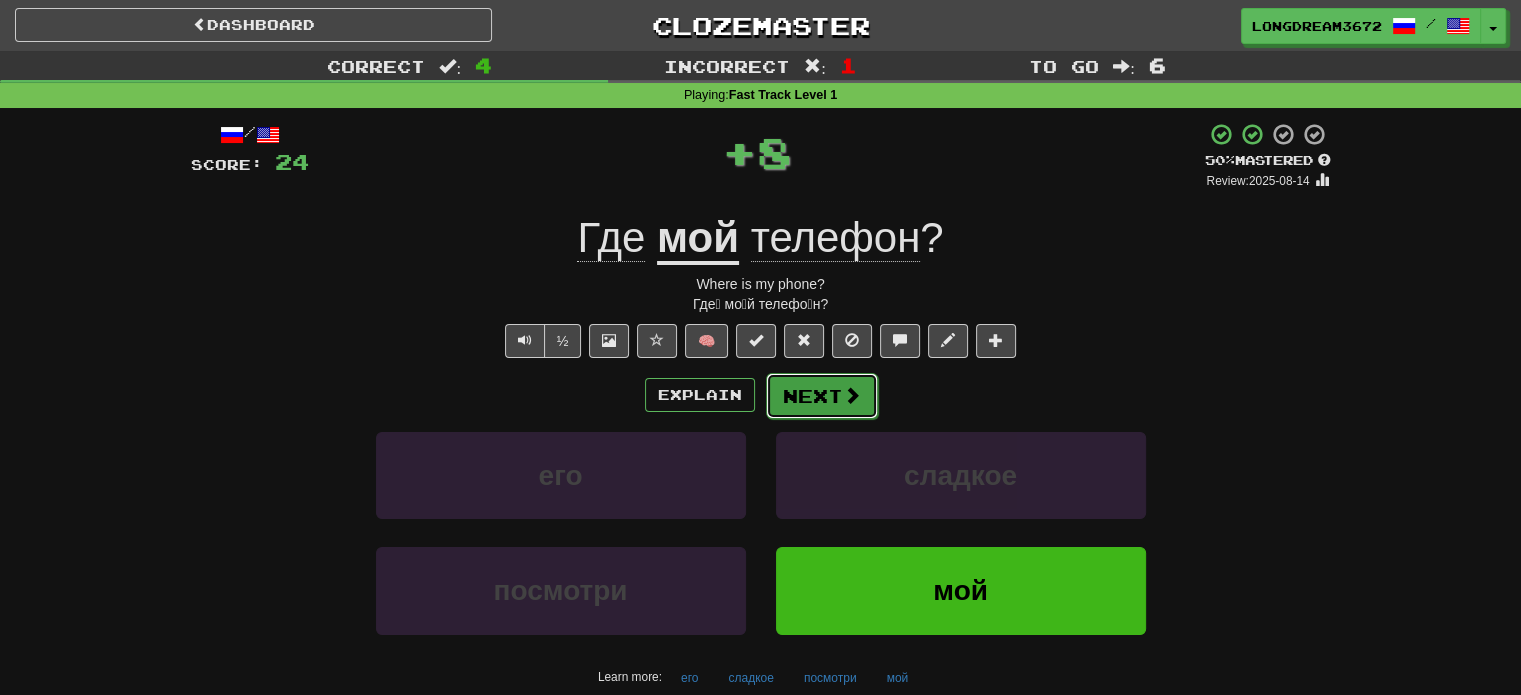 click on "Next" at bounding box center (822, 396) 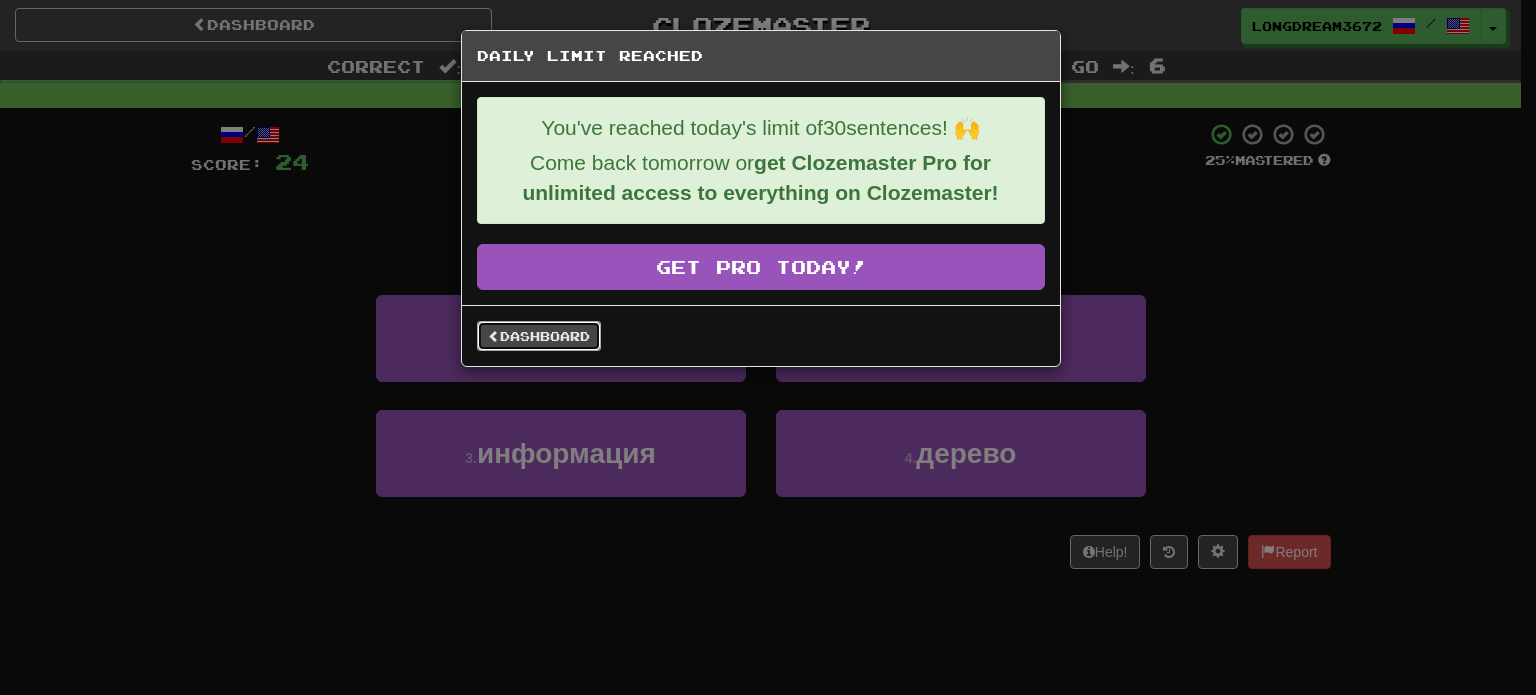click on "Dashboard" at bounding box center (539, 336) 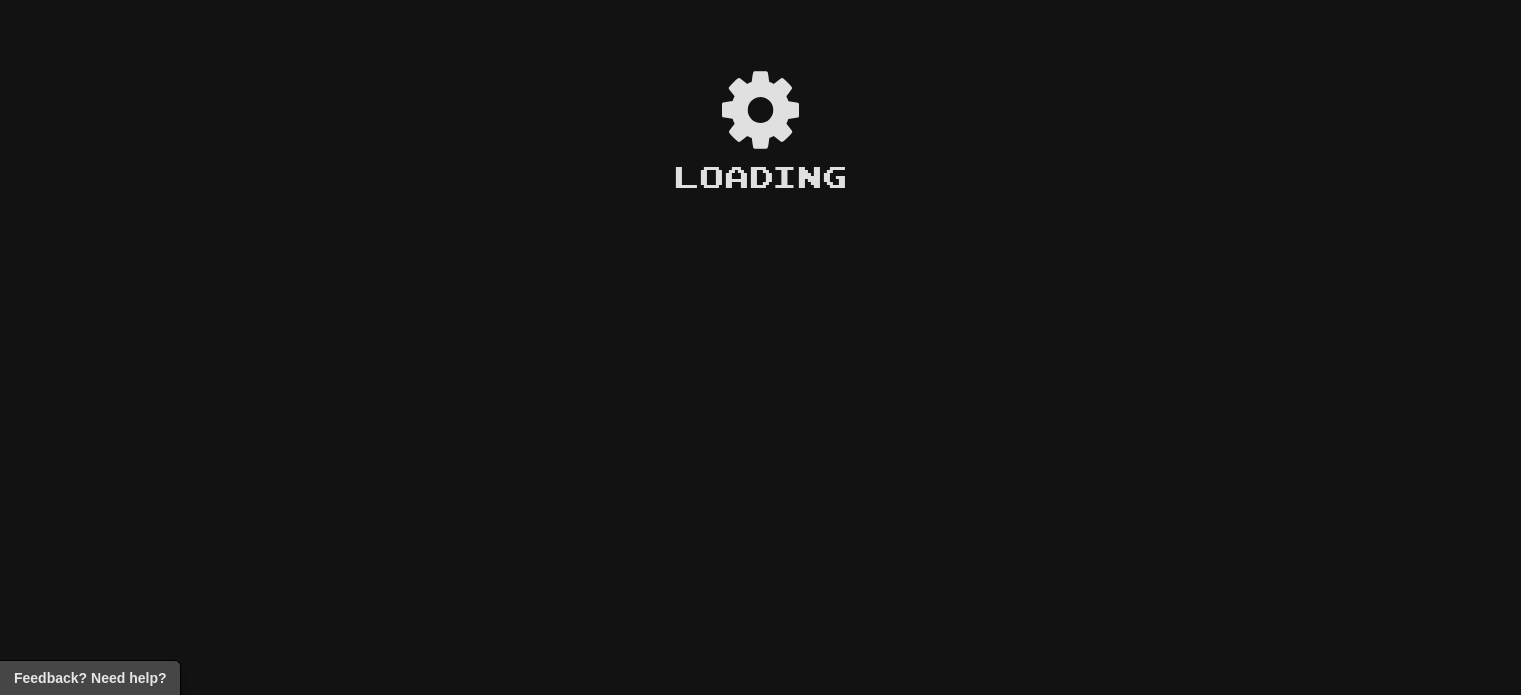 scroll, scrollTop: 0, scrollLeft: 0, axis: both 